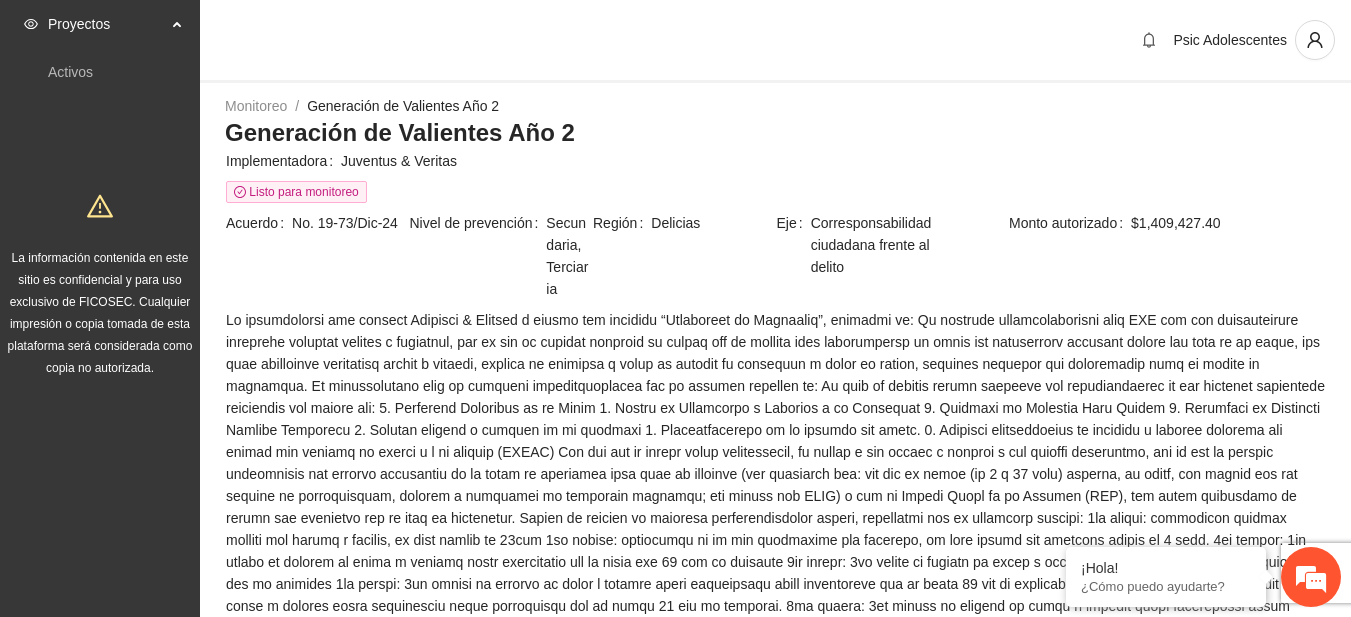 scroll, scrollTop: 1063, scrollLeft: 0, axis: vertical 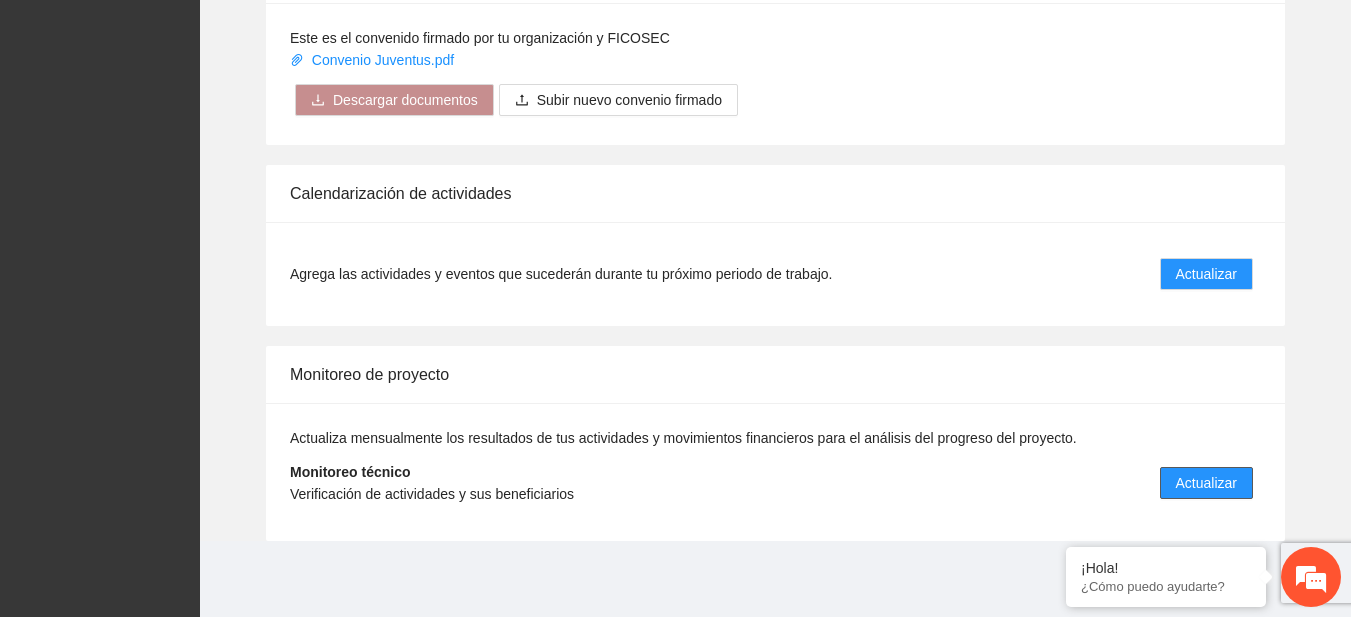 click on "Actualizar" at bounding box center (1206, 483) 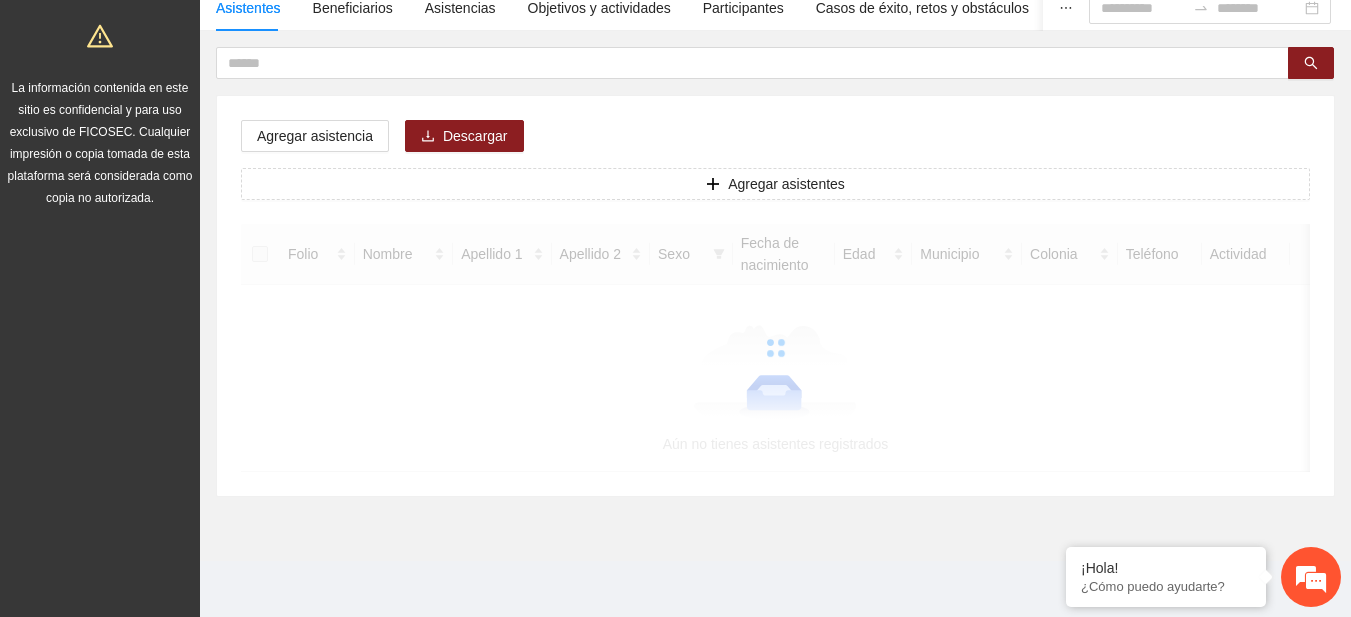 scroll, scrollTop: 0, scrollLeft: 0, axis: both 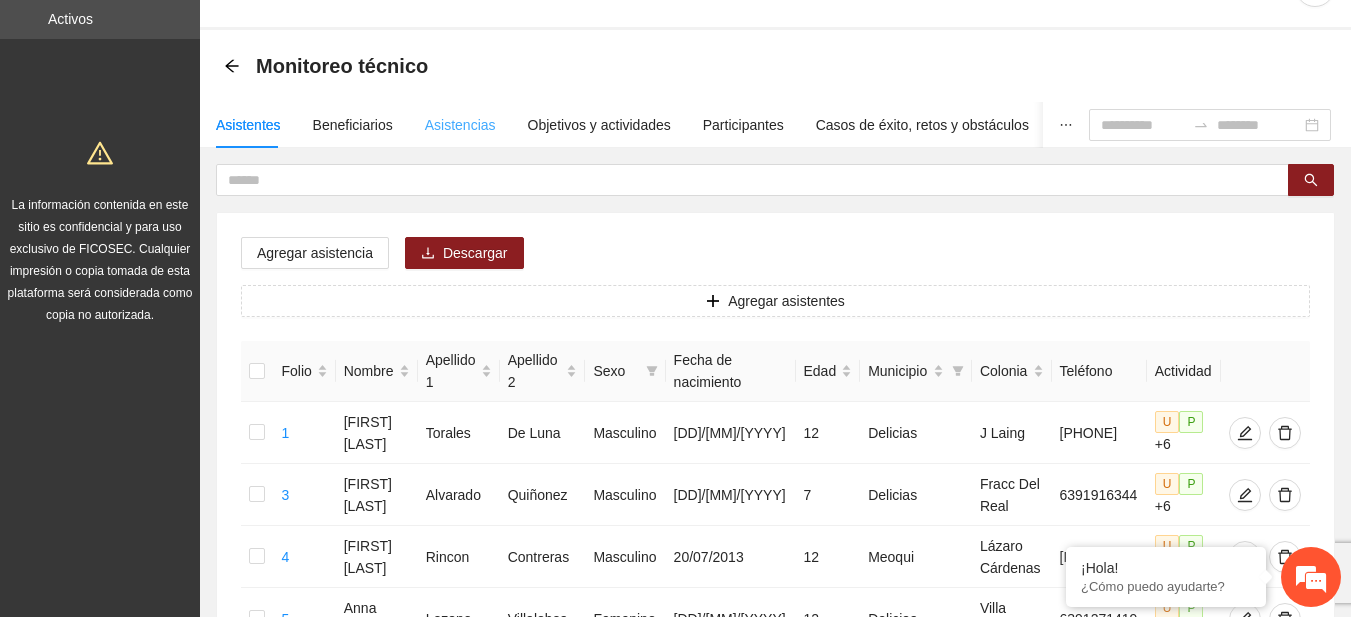 click on "Asistencias" at bounding box center (460, 125) 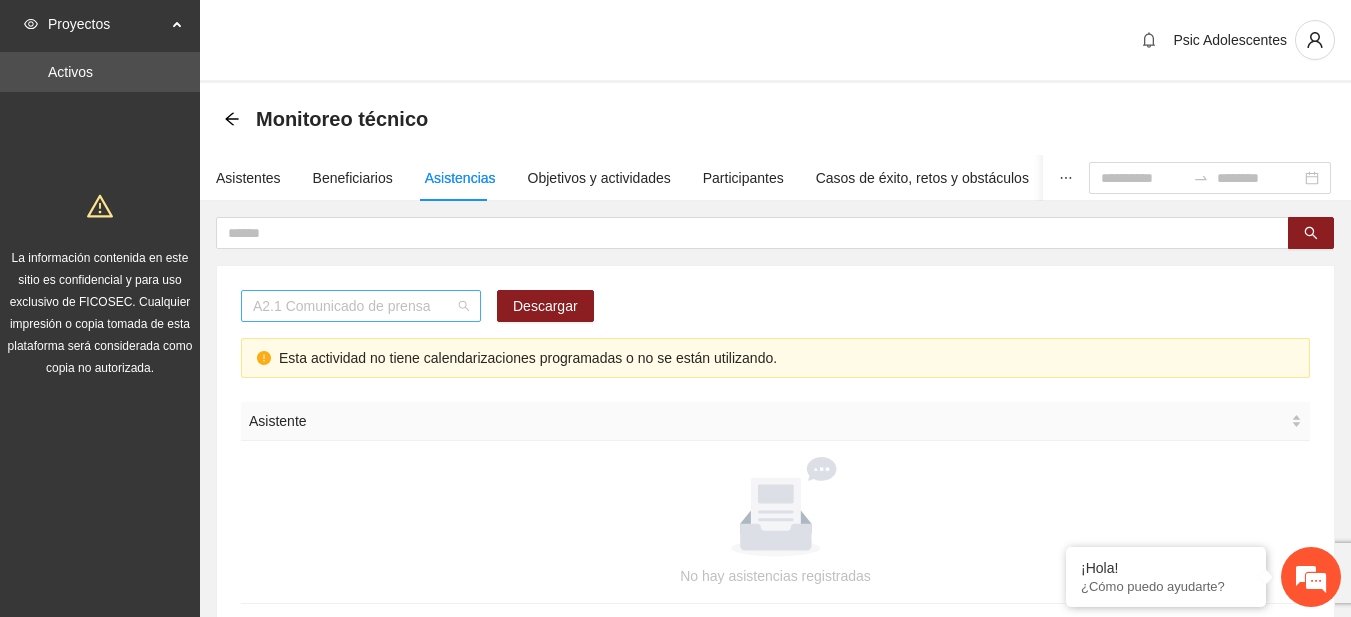 click on "A2.1 Comunicado de prensa" at bounding box center (361, 306) 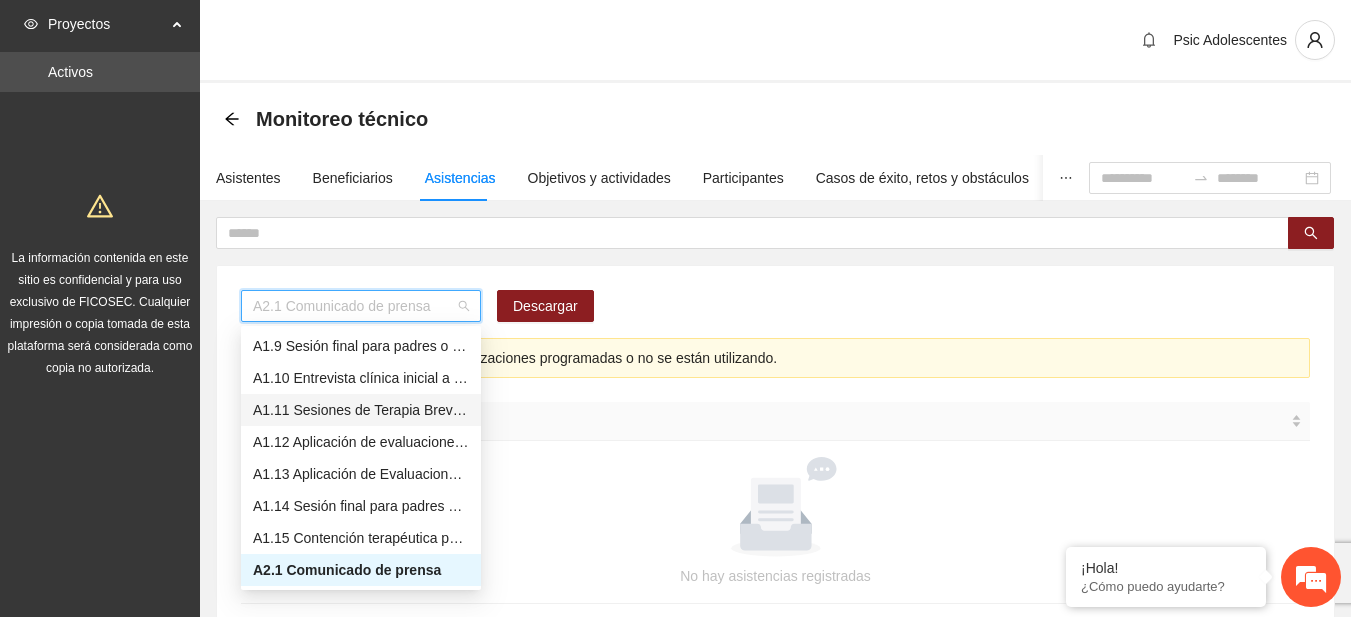click on "A1.11 Sesiones de Terapia Breve Centrada en Soluciones para Adolescentes" at bounding box center (361, 410) 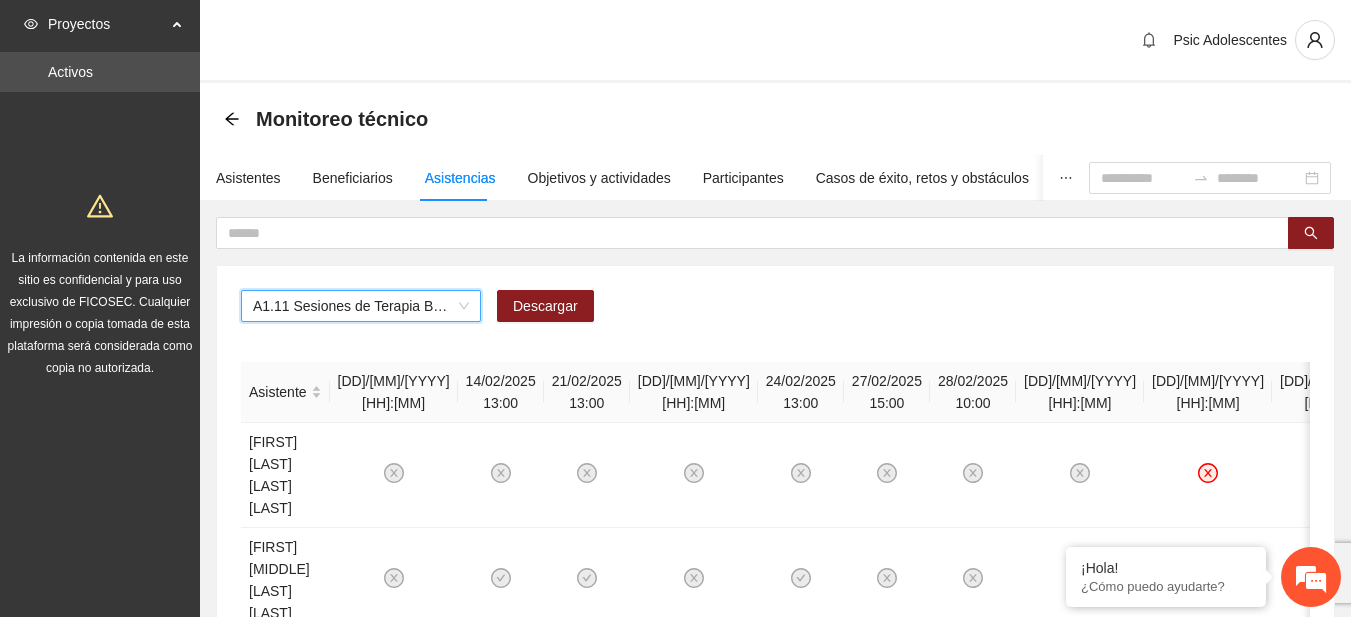 scroll, scrollTop: 116, scrollLeft: 0, axis: vertical 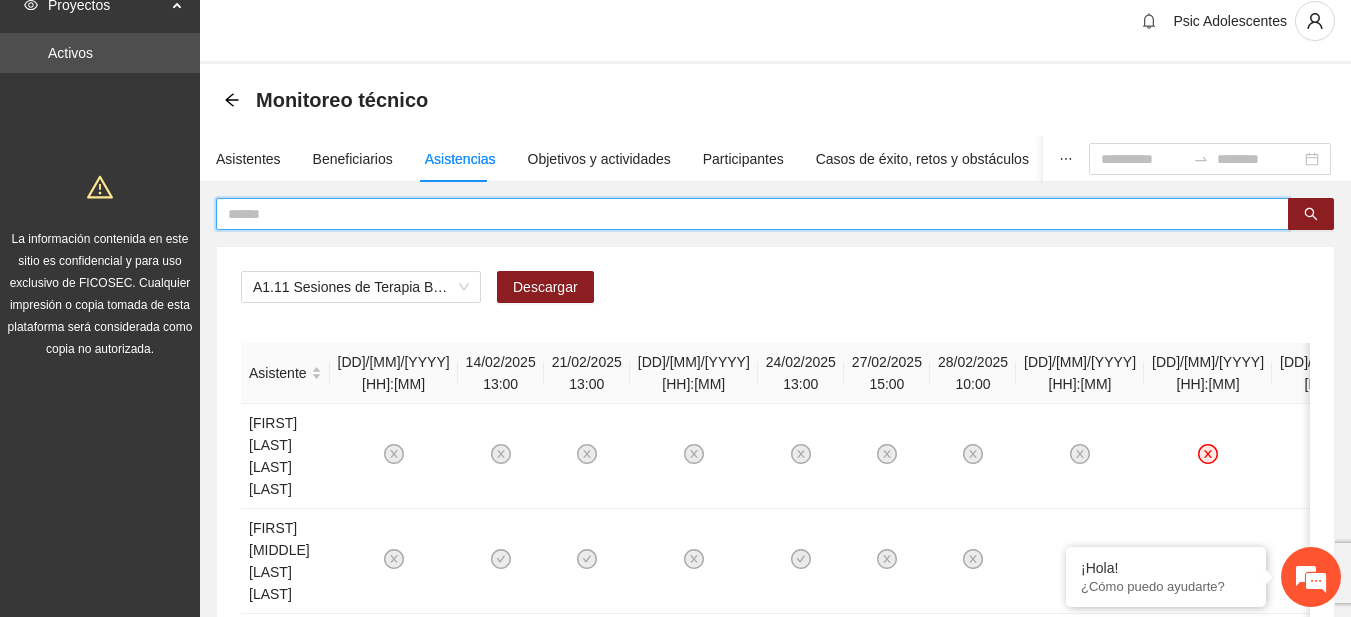 click at bounding box center (744, 214) 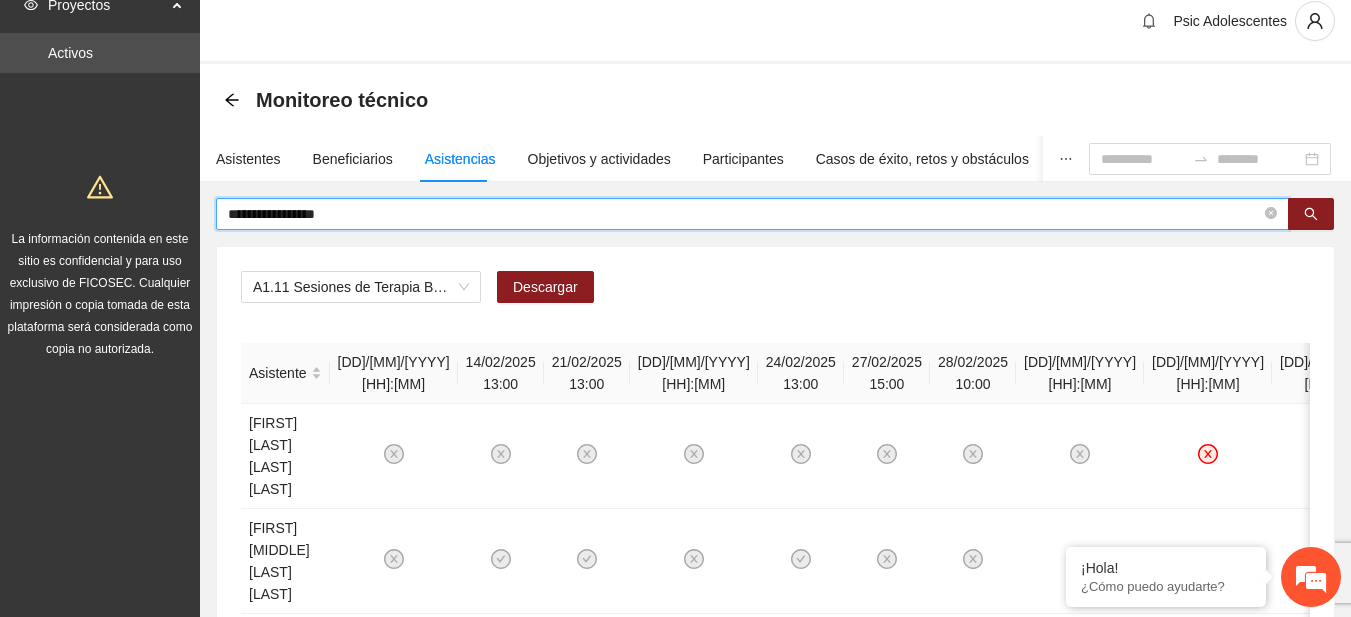 type on "**********" 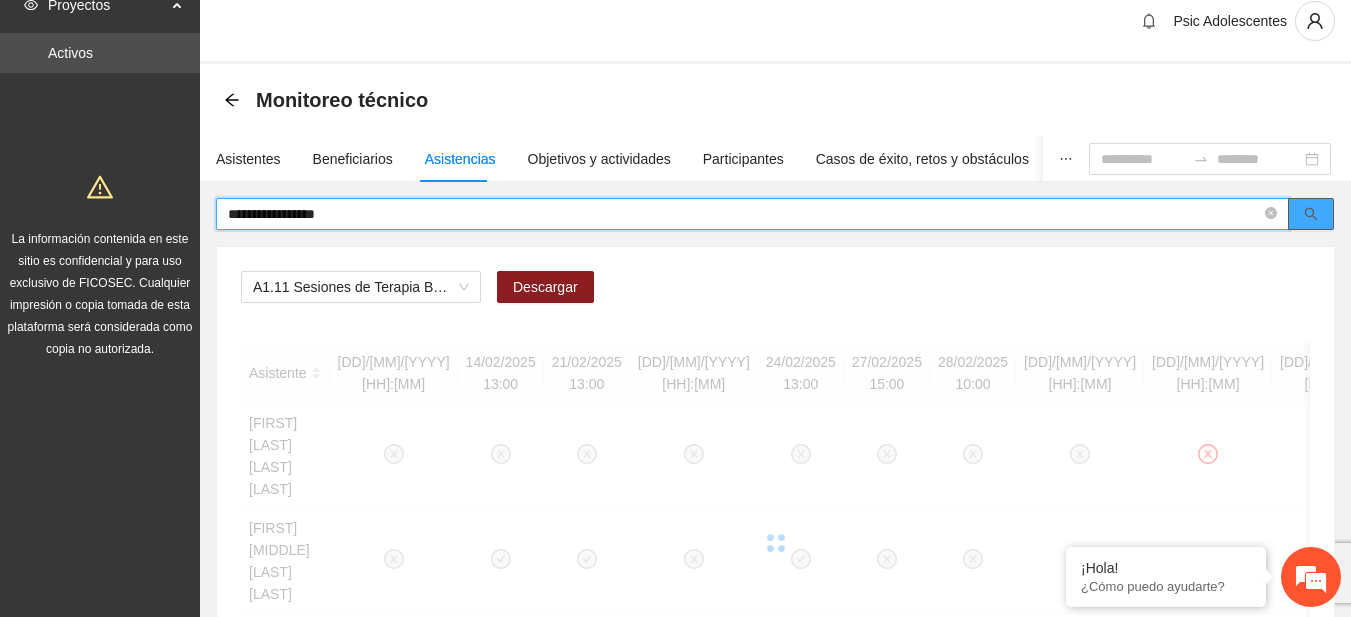 click at bounding box center [1311, 214] 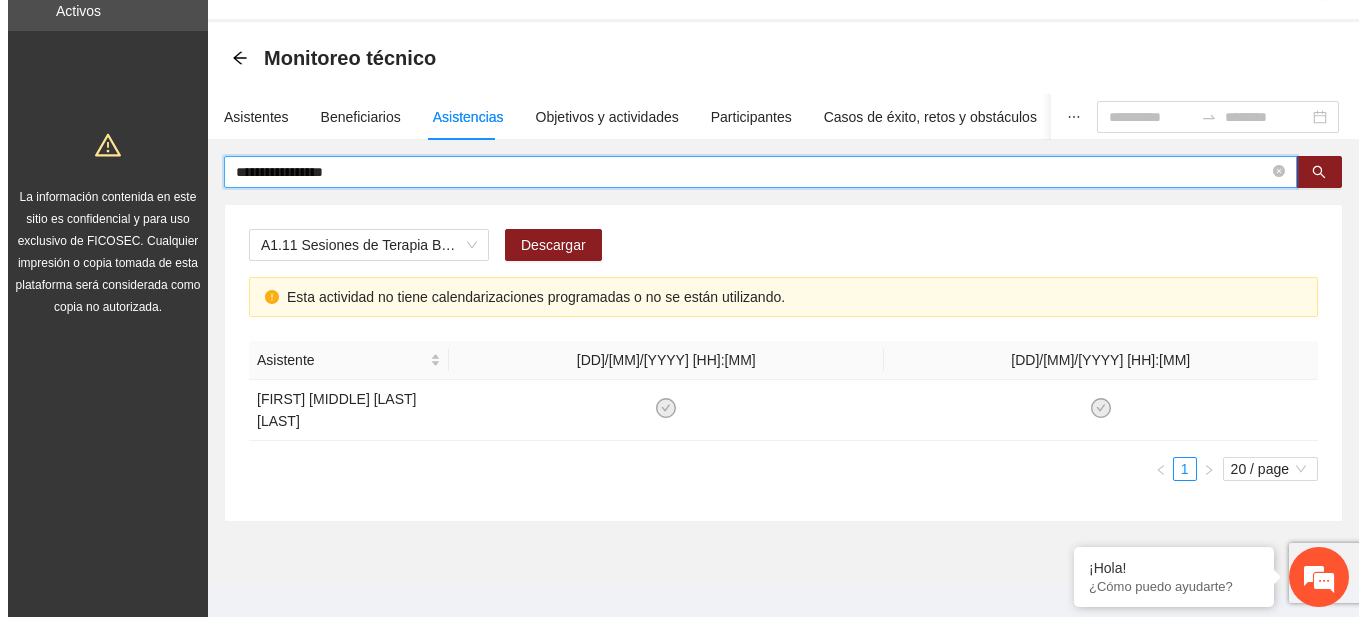 scroll, scrollTop: 67, scrollLeft: 0, axis: vertical 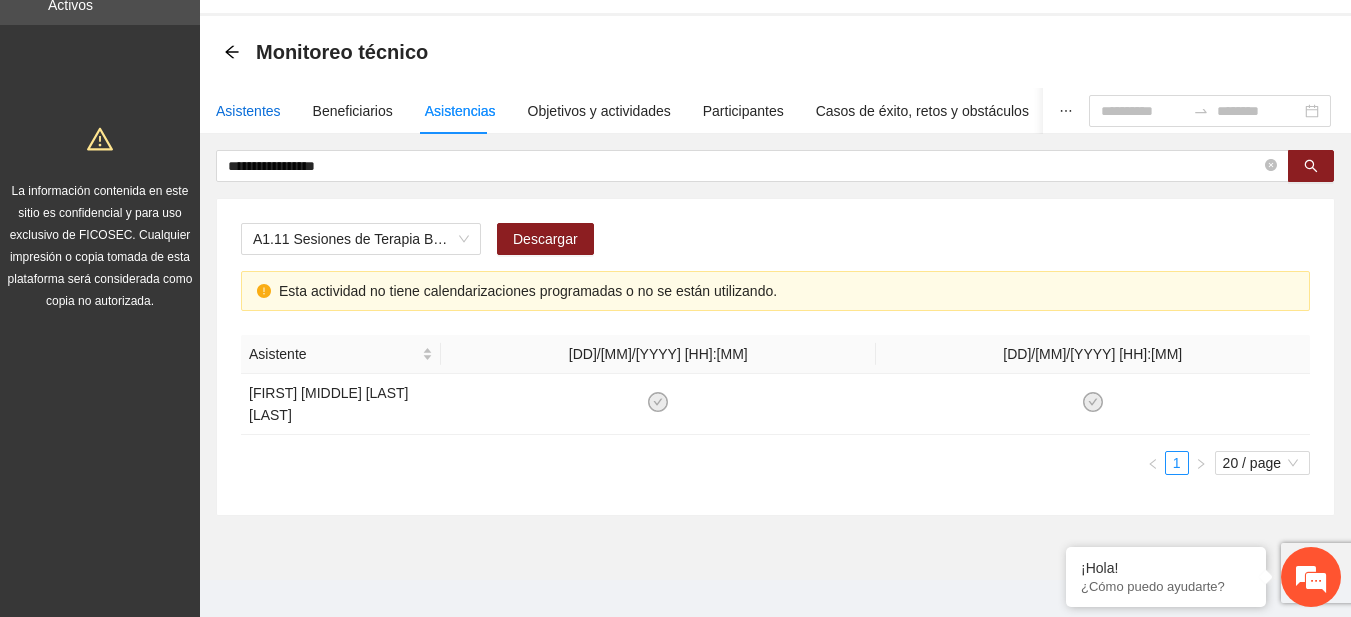click on "Asistentes" at bounding box center (248, 111) 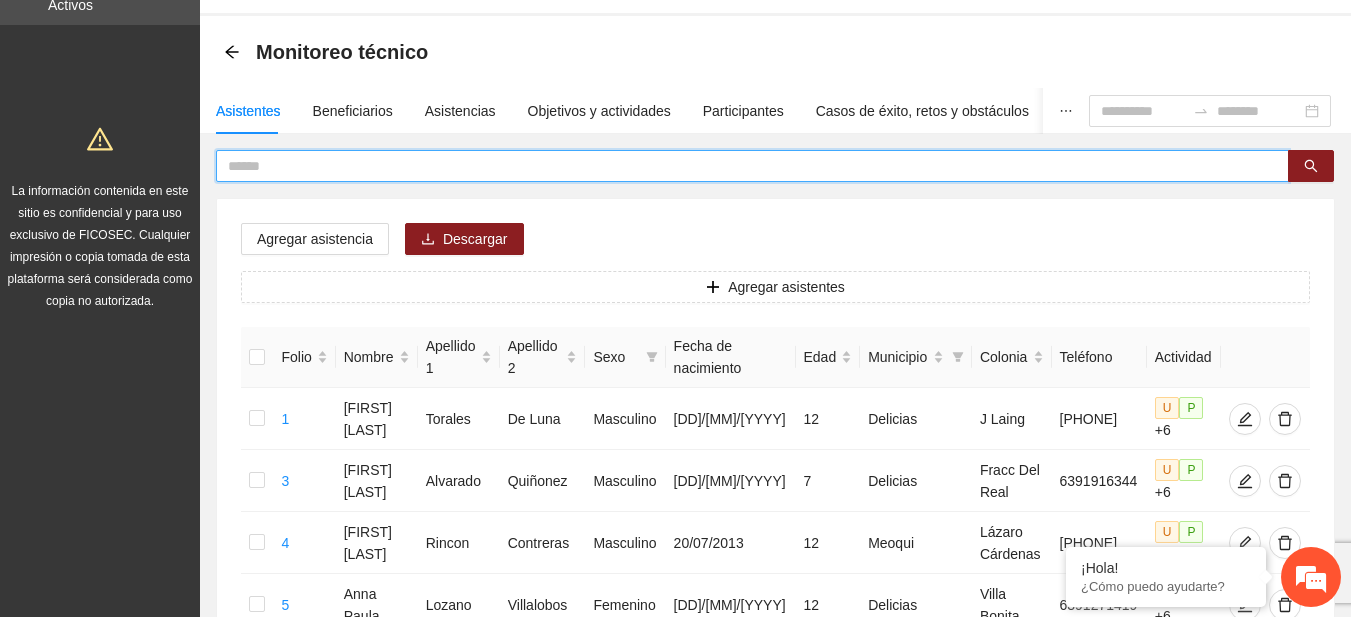 click at bounding box center [744, 166] 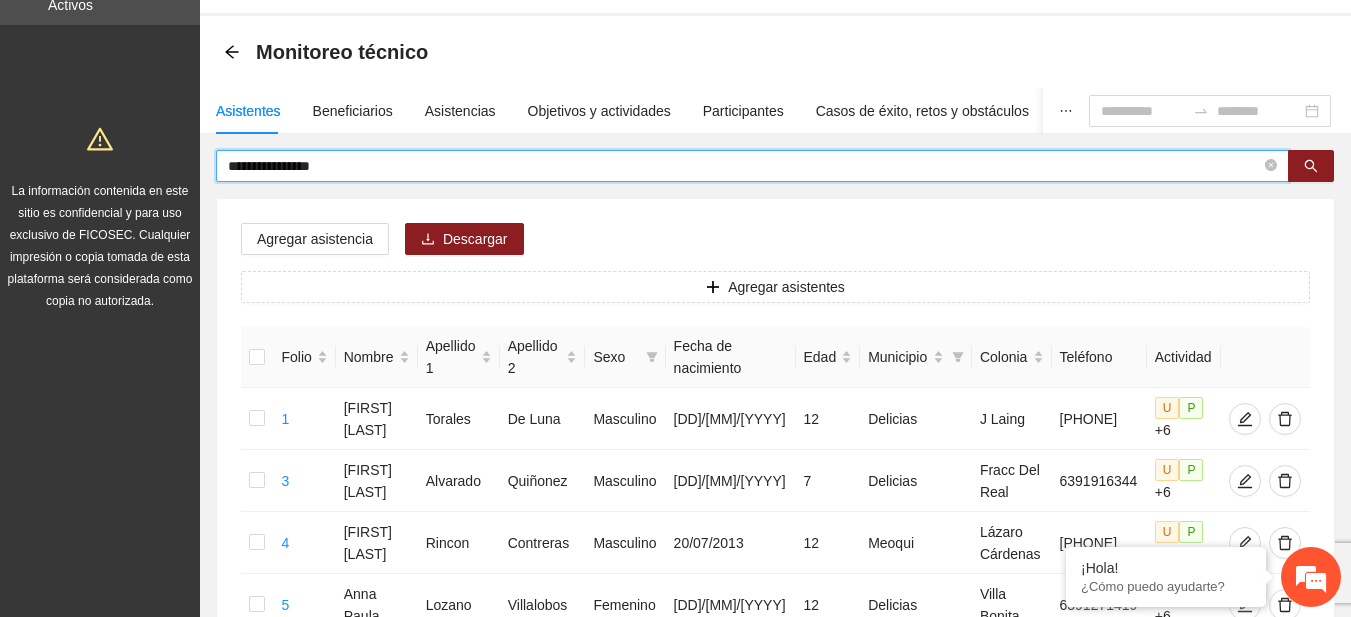 type on "**********" 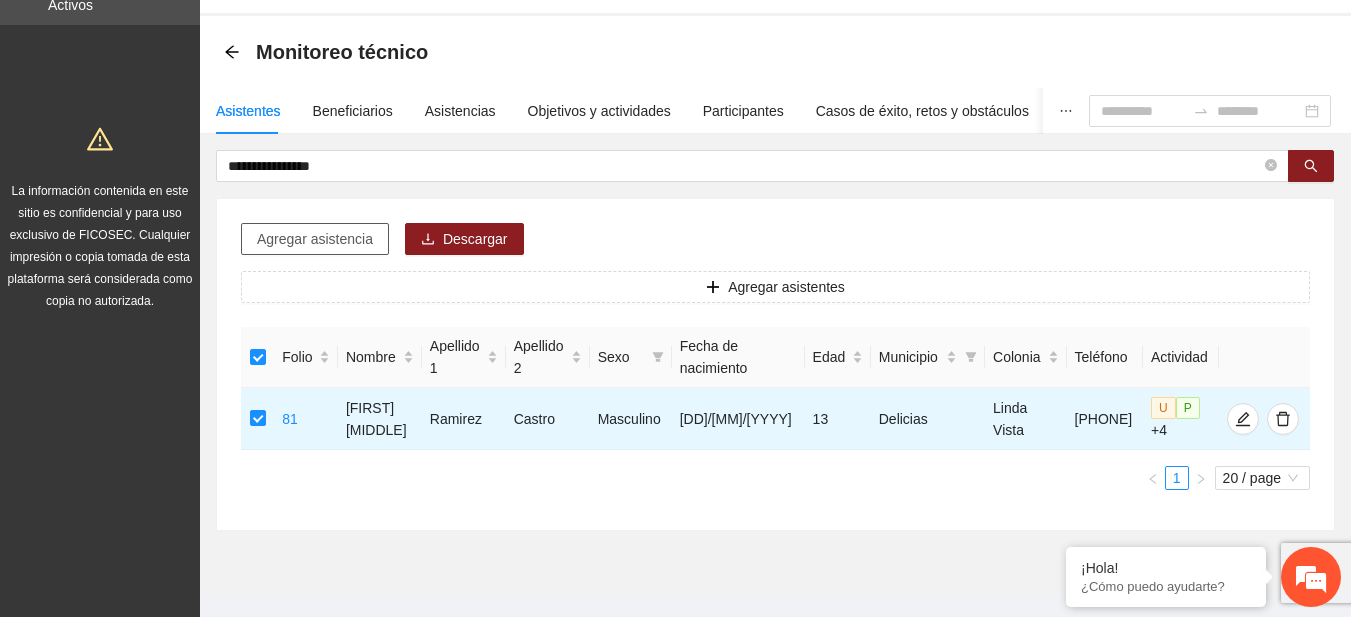 click on "Agregar asistencia" at bounding box center [315, 239] 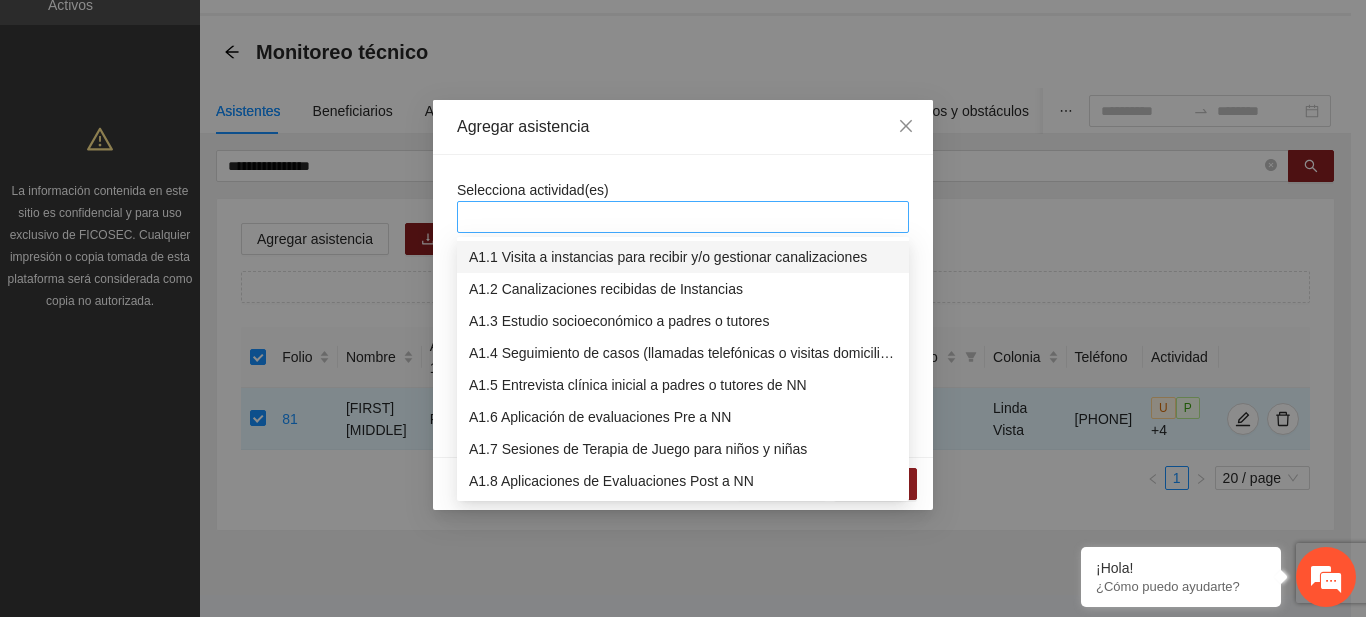 click at bounding box center [683, 217] 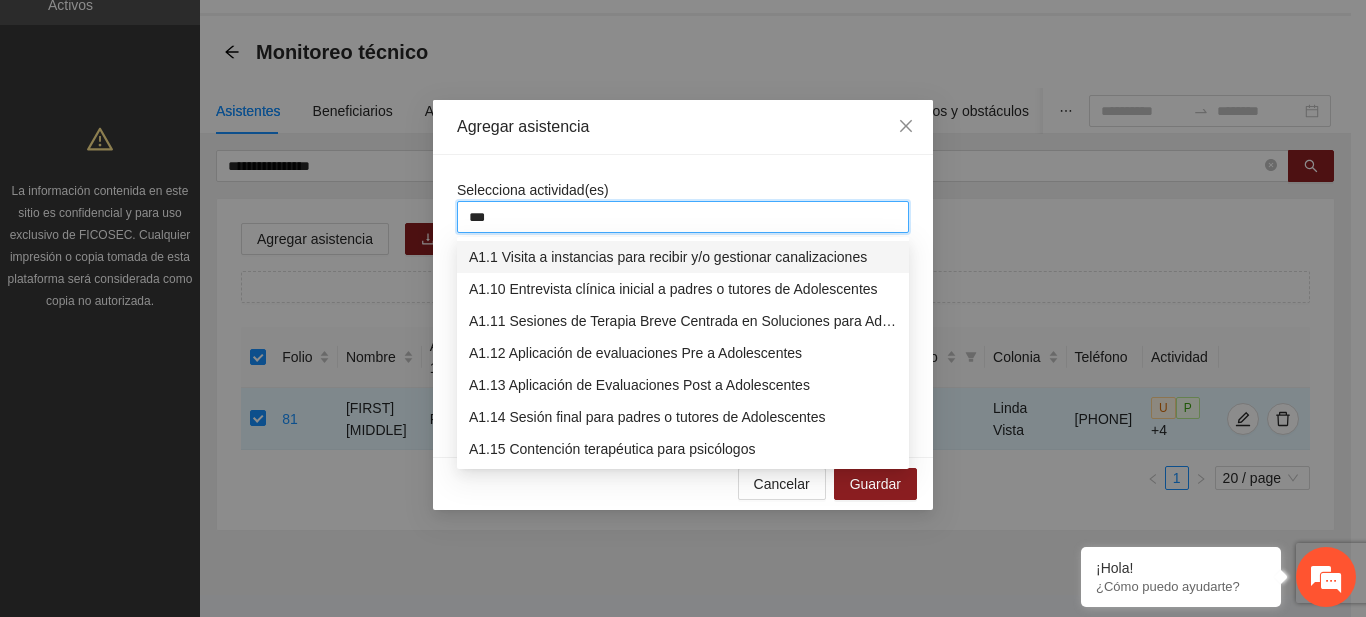 type on "****" 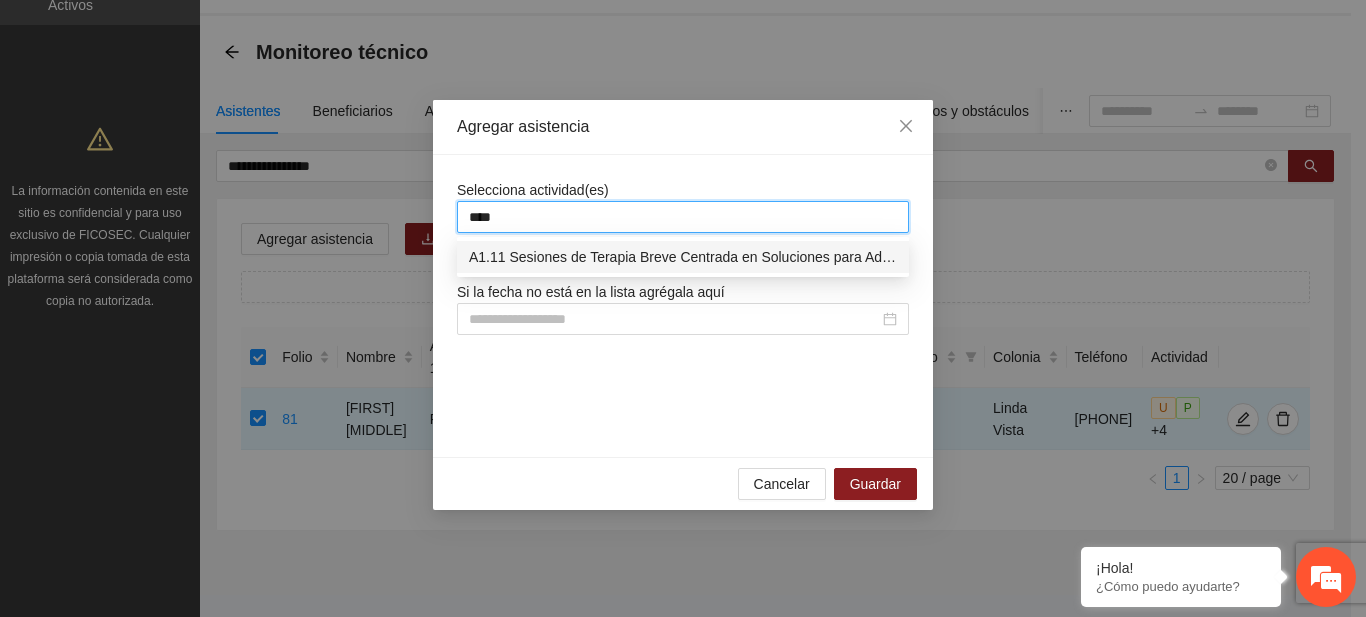 click on "A1.11 Sesiones de Terapia Breve Centrada en Soluciones para Adolescentes" at bounding box center (683, 257) 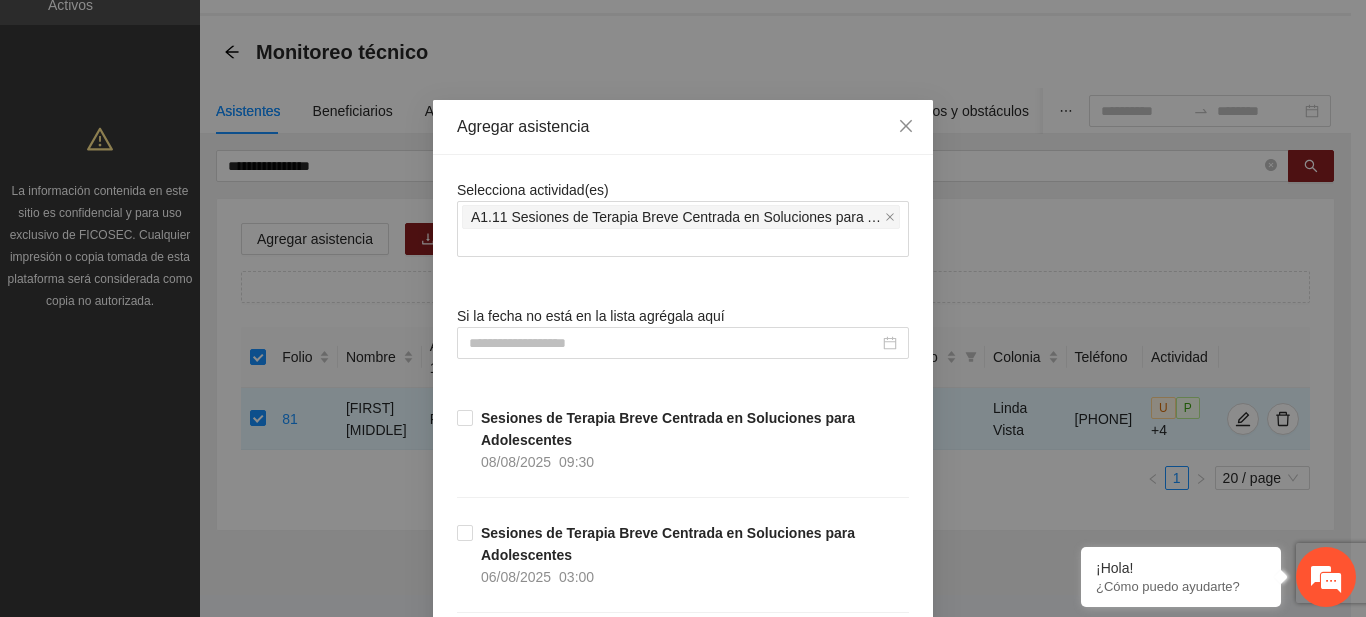 click on "Agregar asistencia" at bounding box center (683, 127) 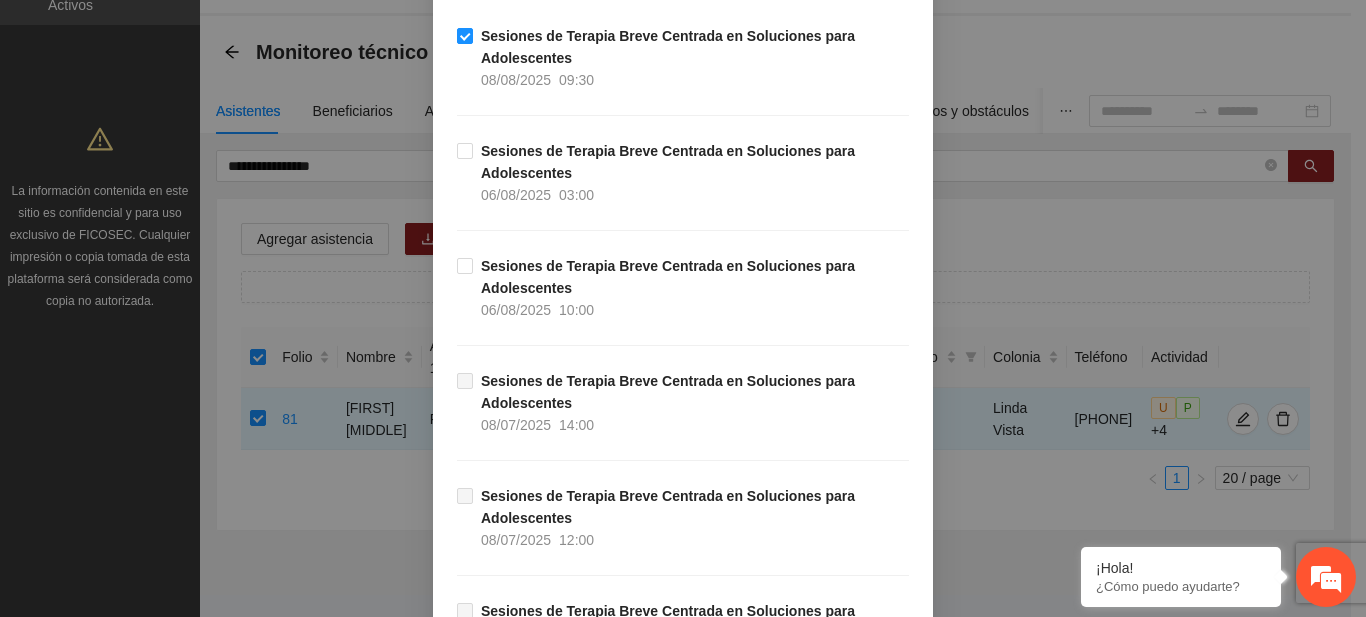 scroll, scrollTop: 0, scrollLeft: 0, axis: both 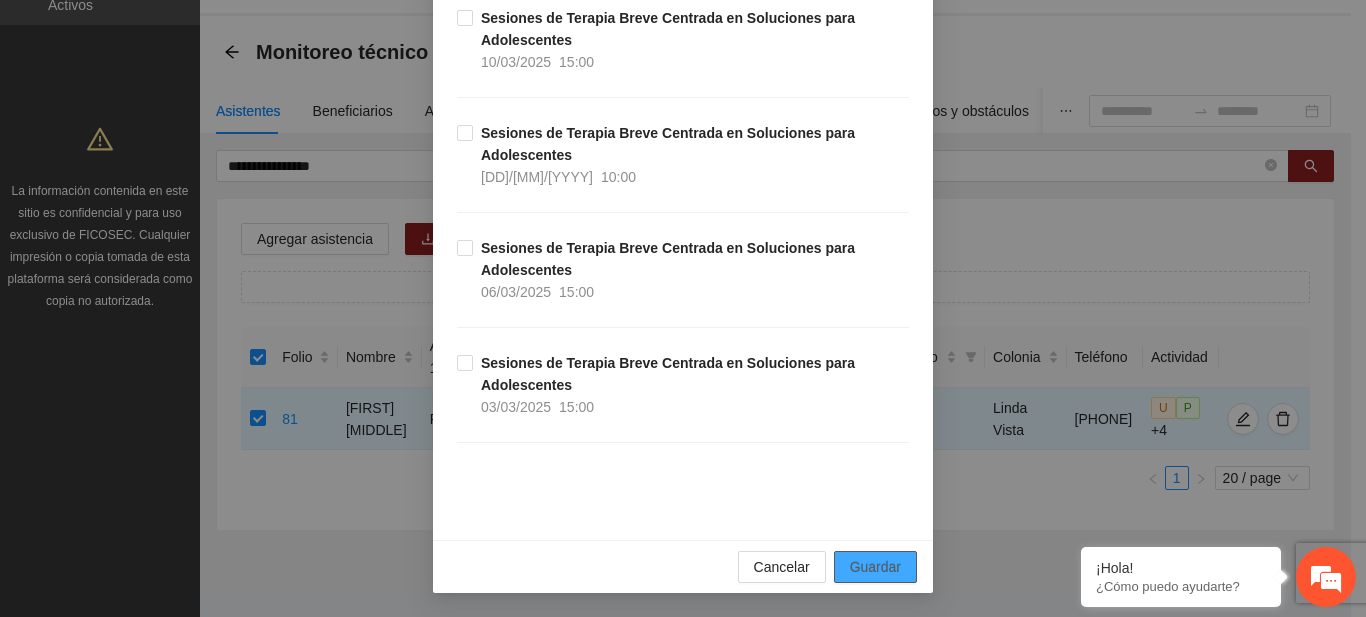 click on "Guardar" at bounding box center (875, 567) 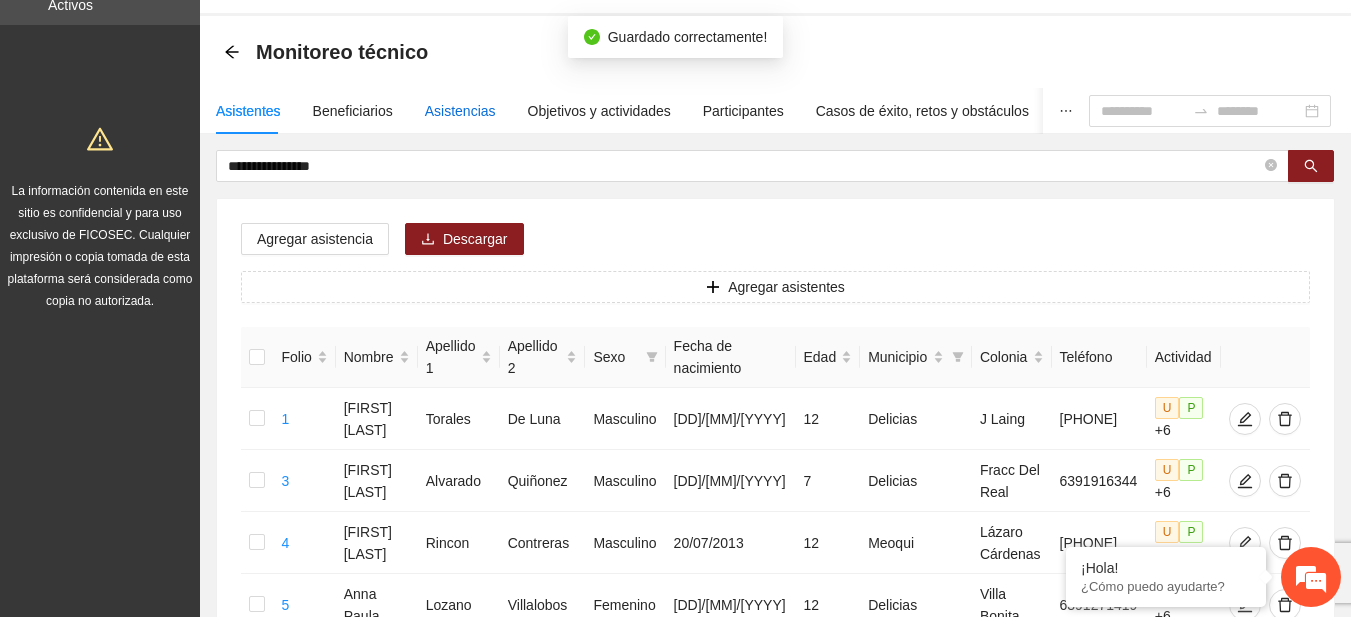 click on "Asistencias" at bounding box center [460, 111] 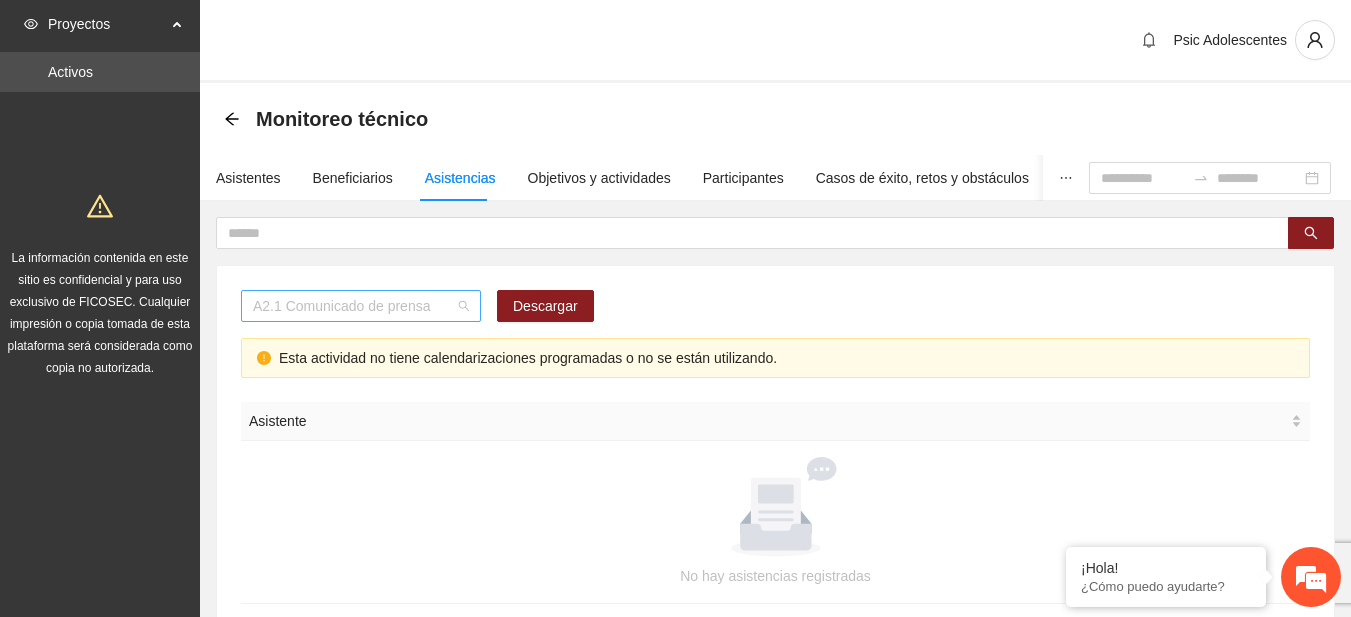 scroll, scrollTop: 256, scrollLeft: 0, axis: vertical 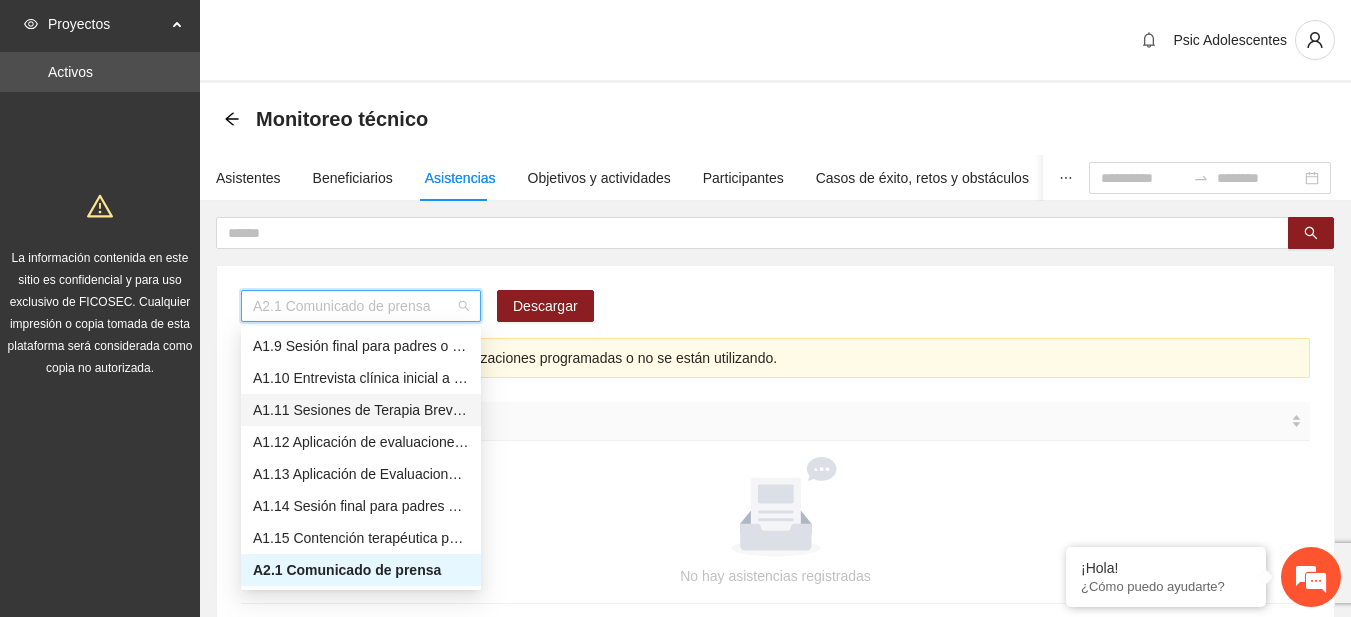 click on "A1.11 Sesiones de Terapia Breve Centrada en Soluciones para Adolescentes" at bounding box center [361, 410] 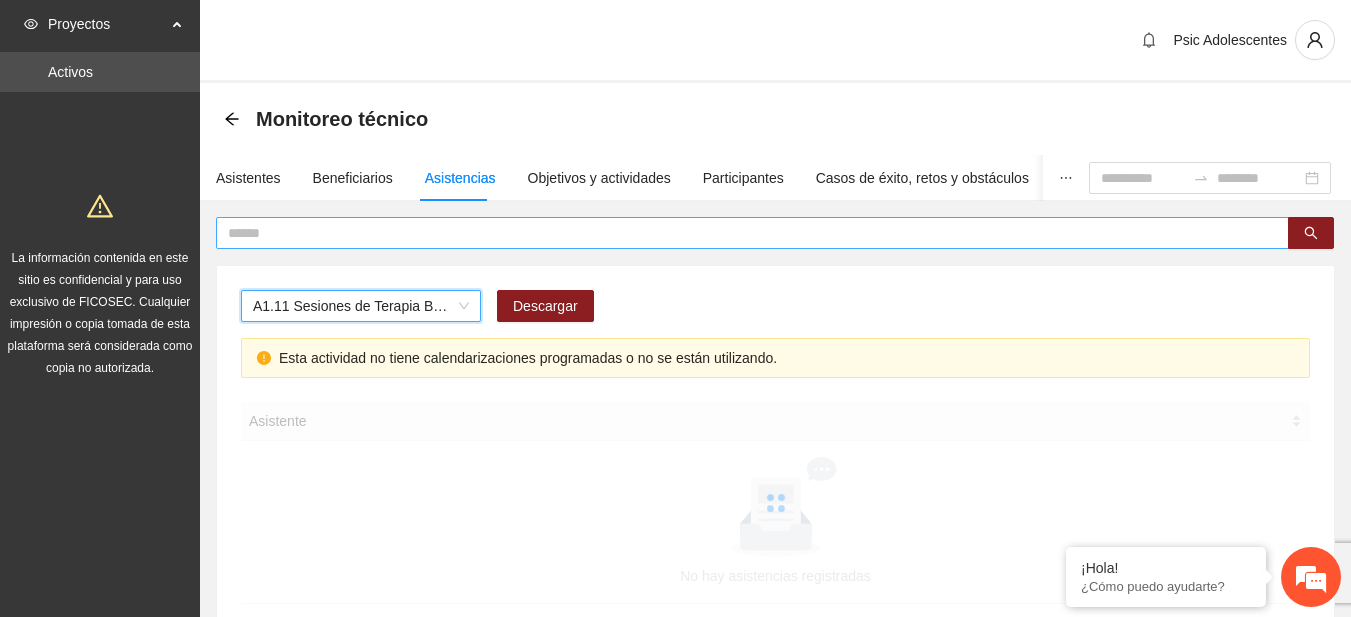 click at bounding box center (744, 233) 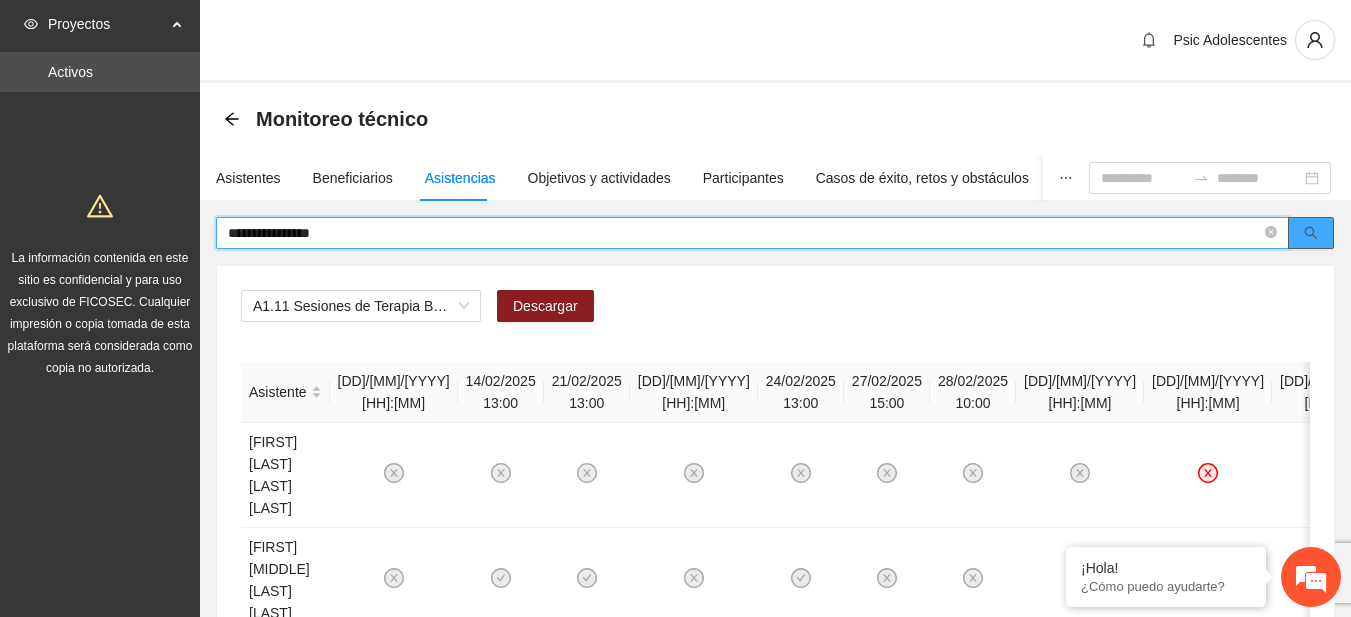 click at bounding box center [1311, 233] 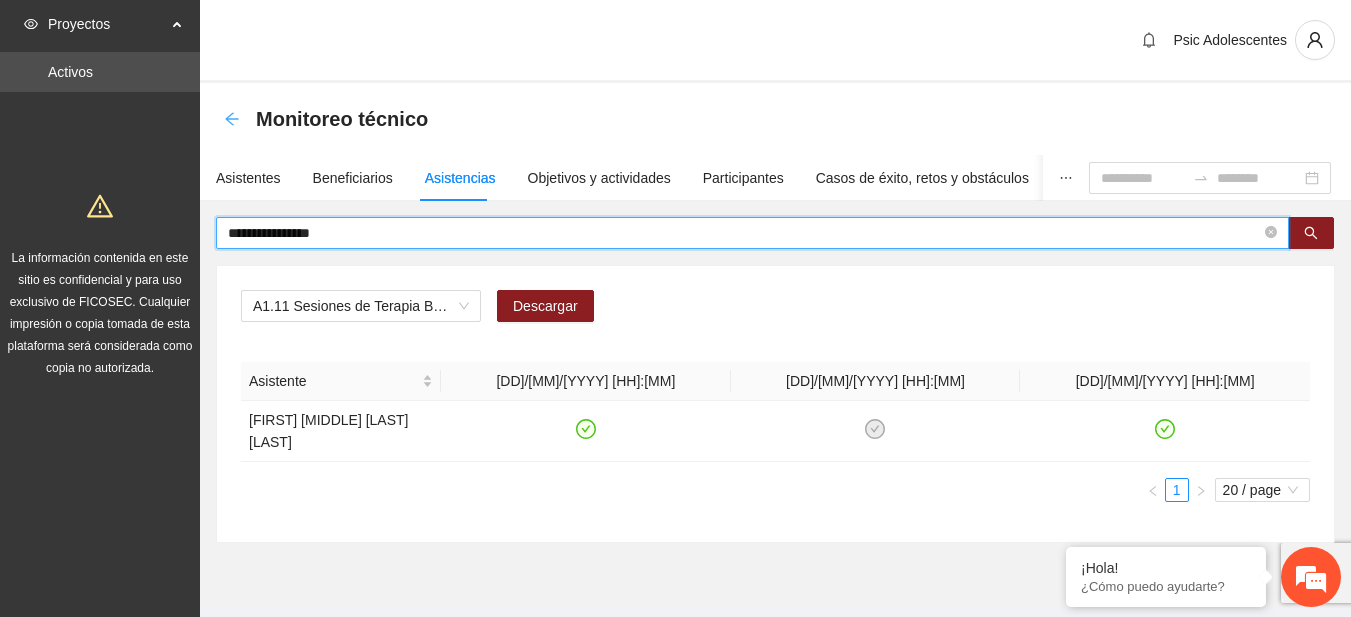 type on "**********" 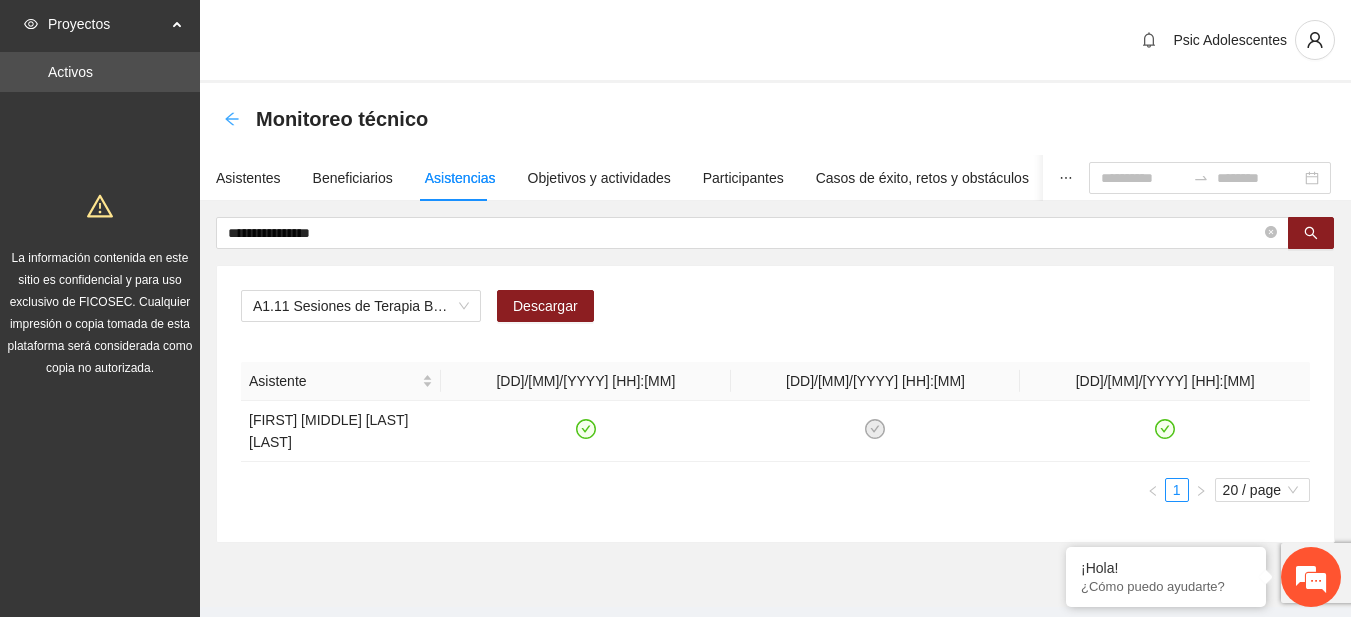 click 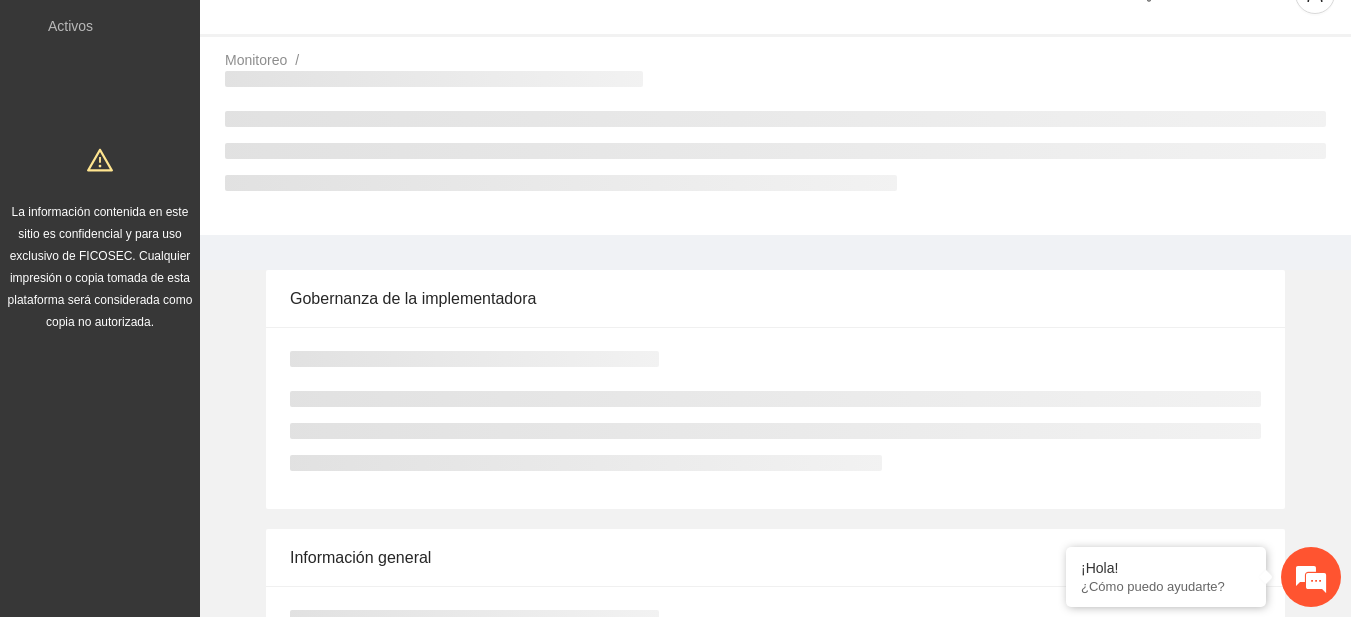 scroll, scrollTop: 0, scrollLeft: 0, axis: both 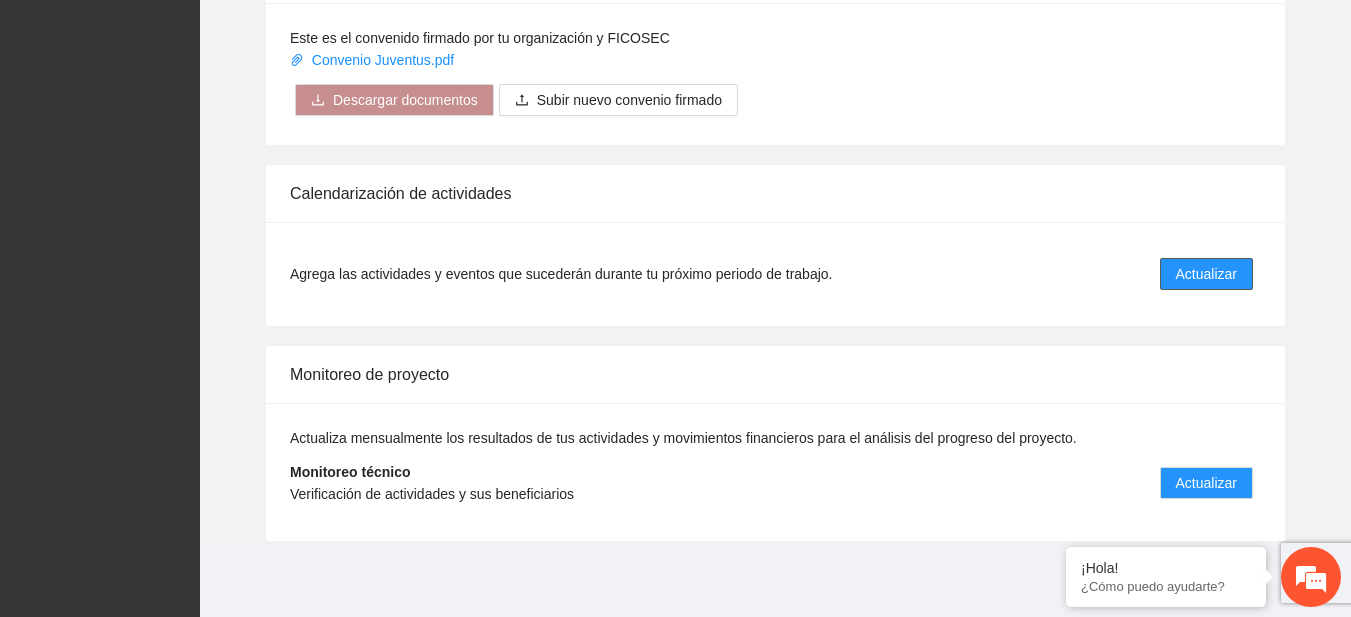 click on "Actualizar" at bounding box center (1206, 274) 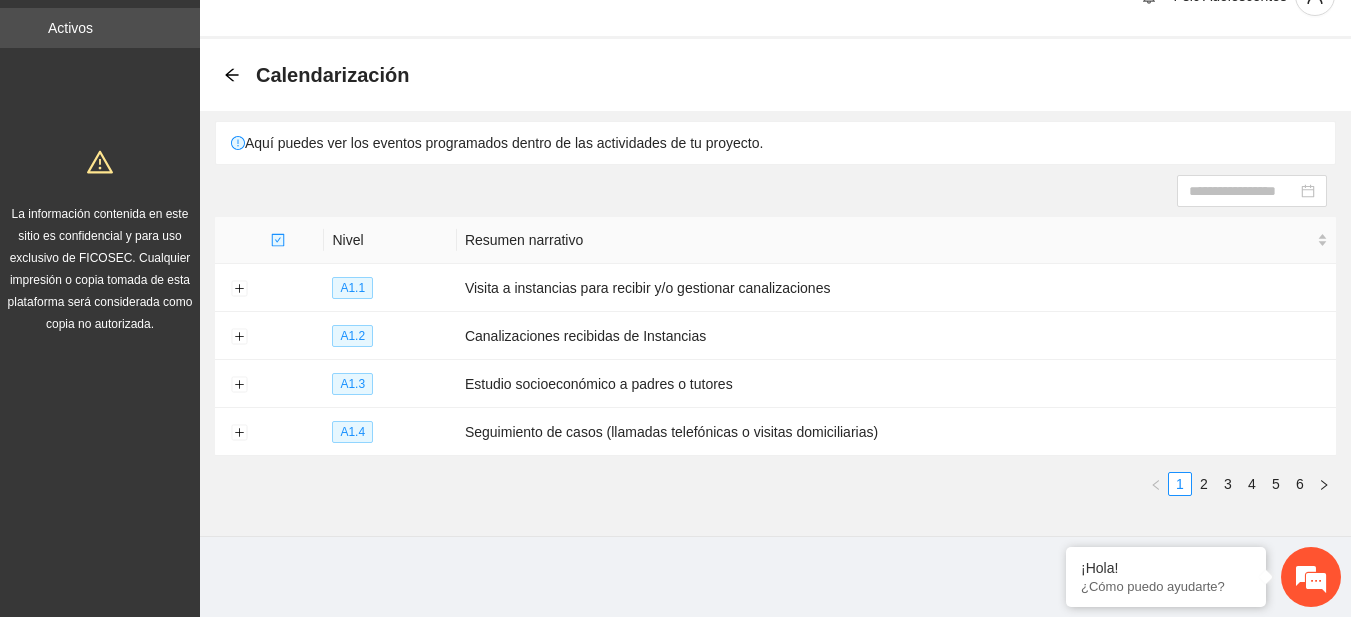 scroll, scrollTop: 0, scrollLeft: 0, axis: both 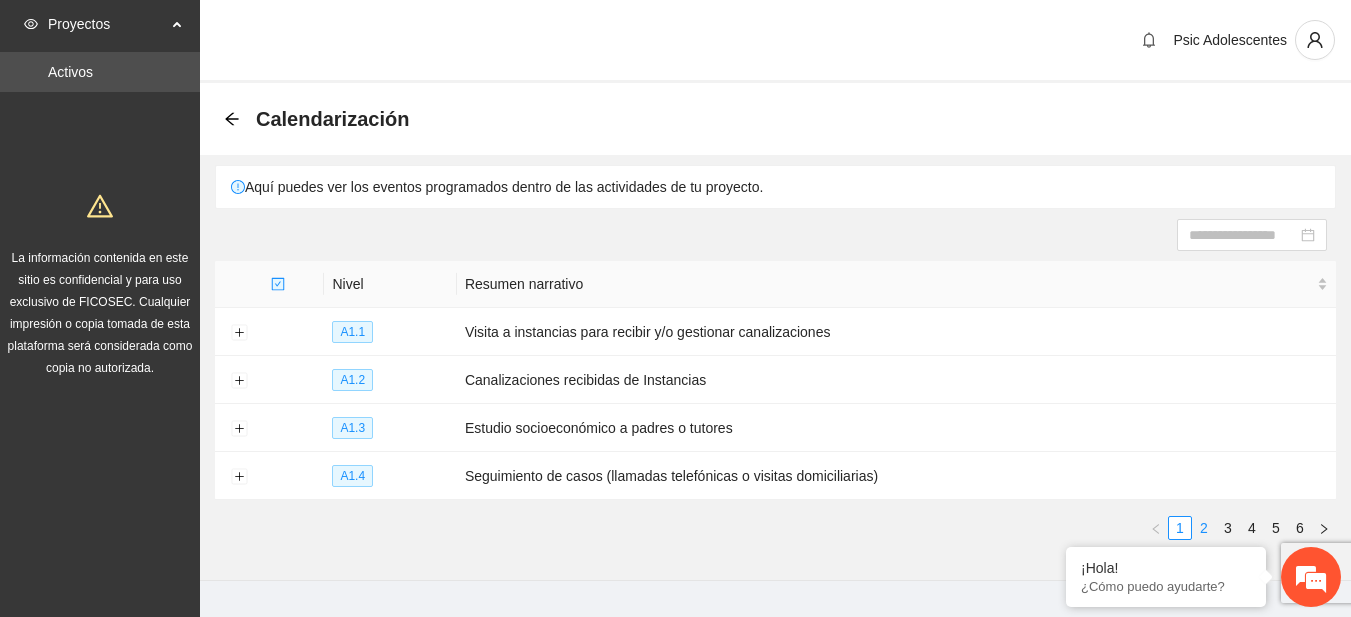click on "2" at bounding box center (1204, 528) 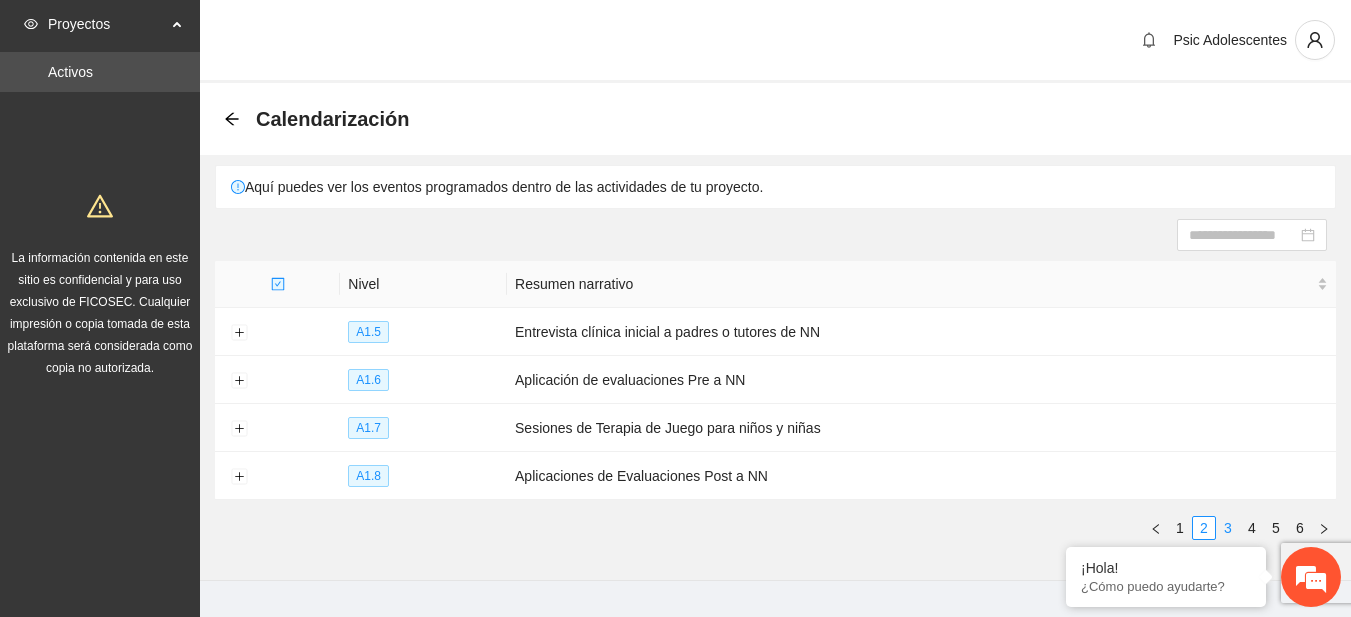 click on "3" at bounding box center [1228, 528] 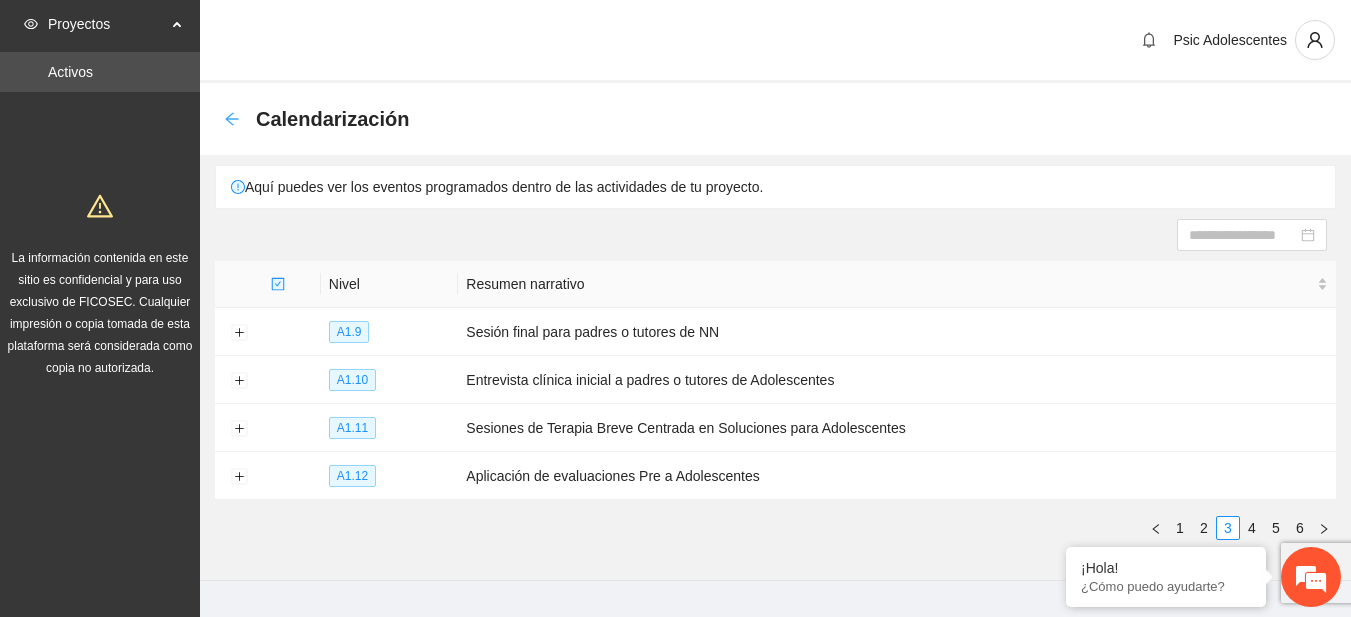 click 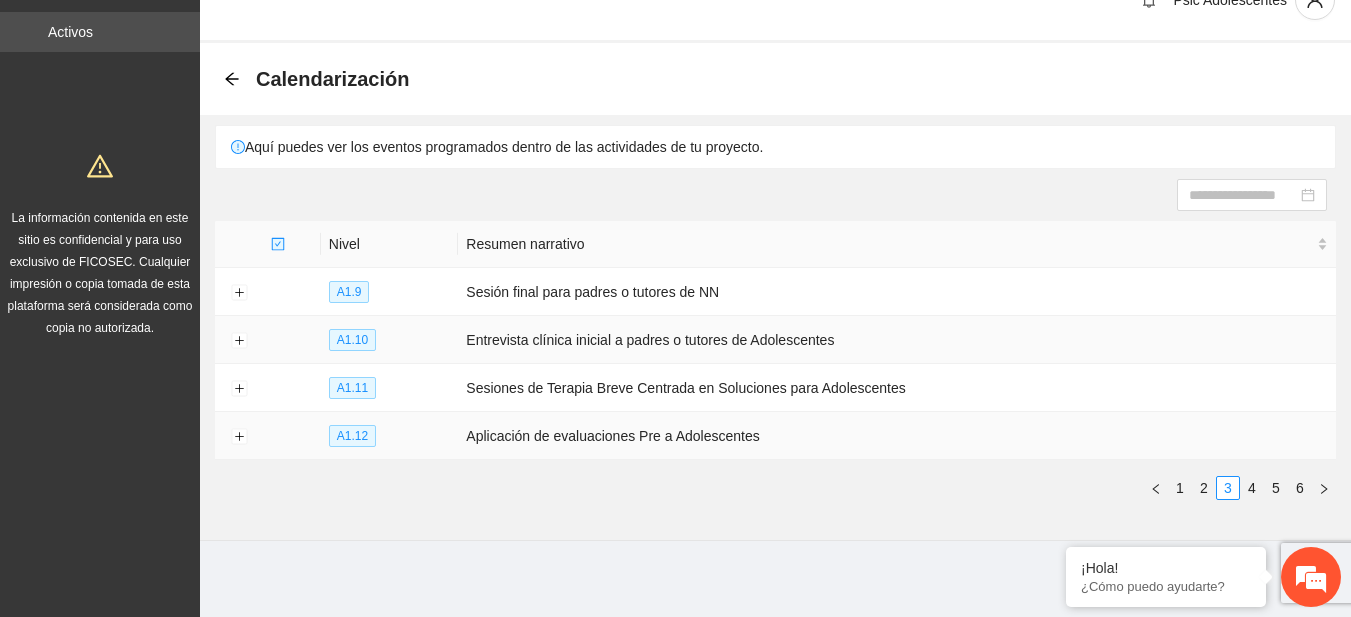 scroll, scrollTop: 0, scrollLeft: 0, axis: both 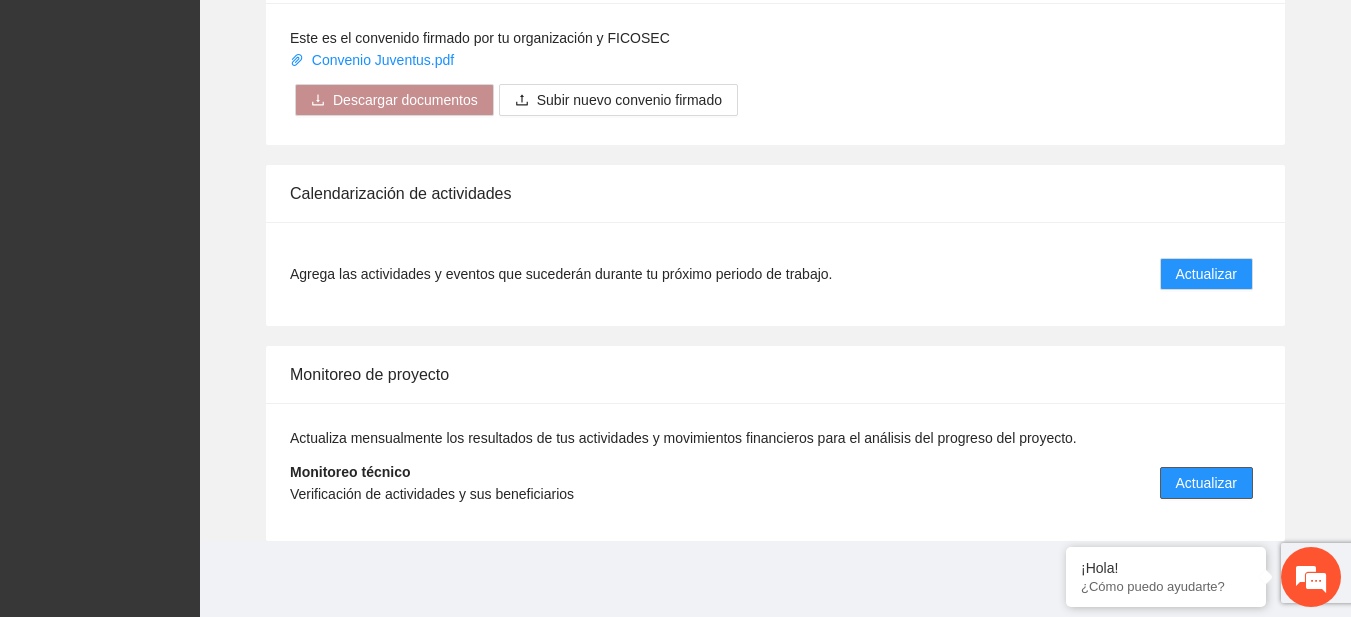 click on "Actualizar" at bounding box center [1206, 483] 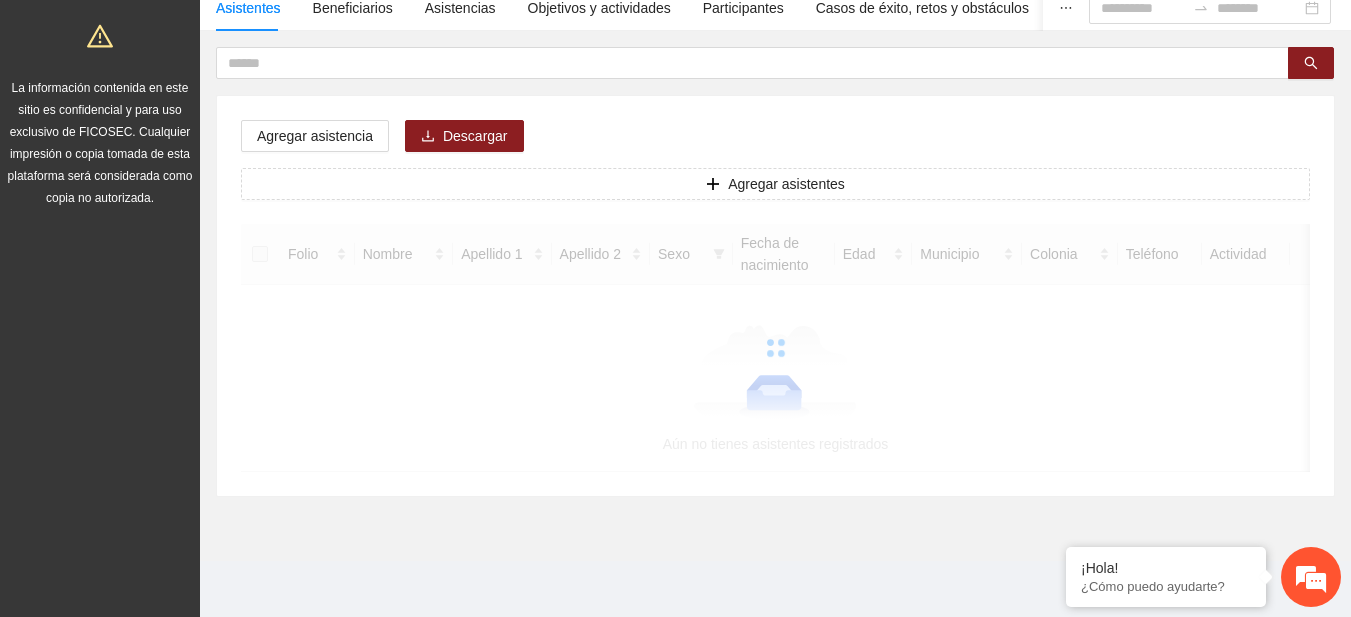 scroll, scrollTop: 0, scrollLeft: 0, axis: both 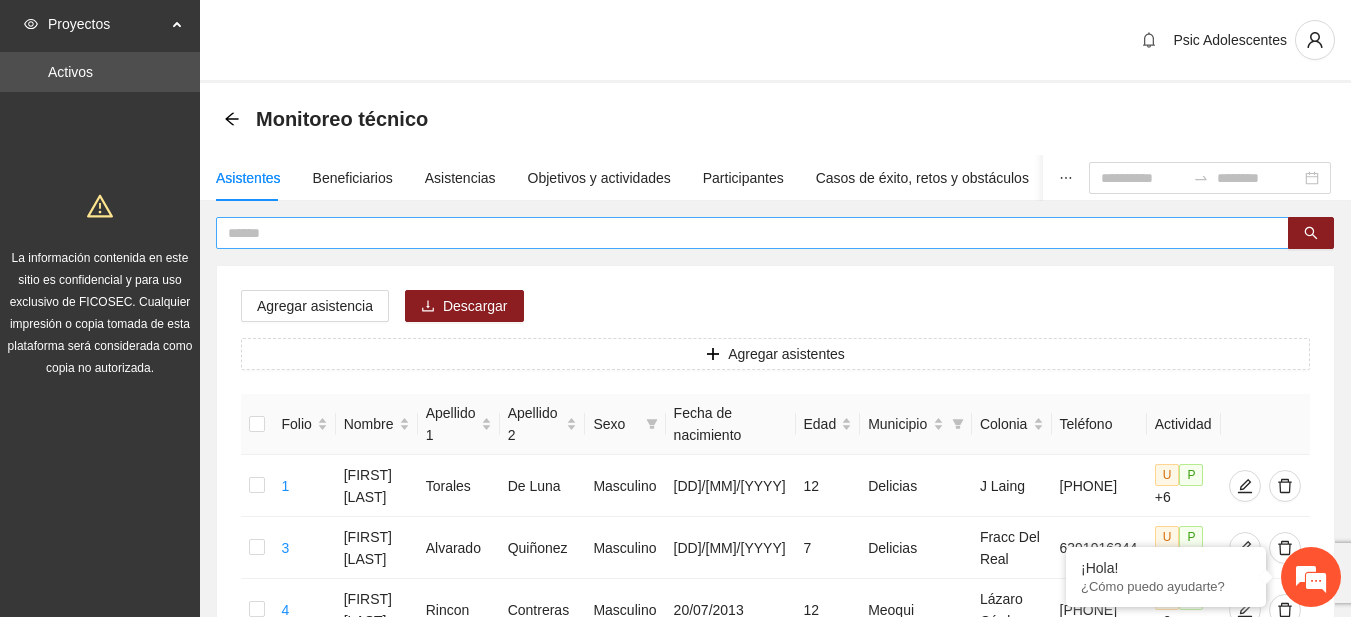 click at bounding box center [744, 233] 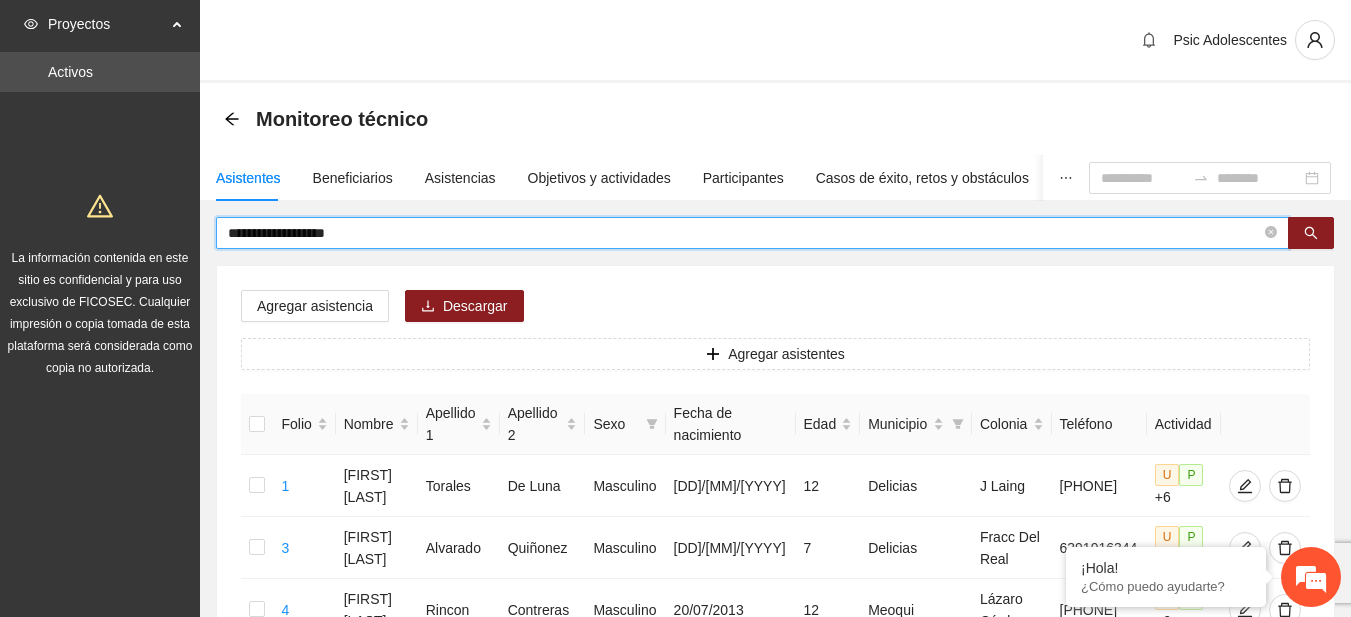 type on "**********" 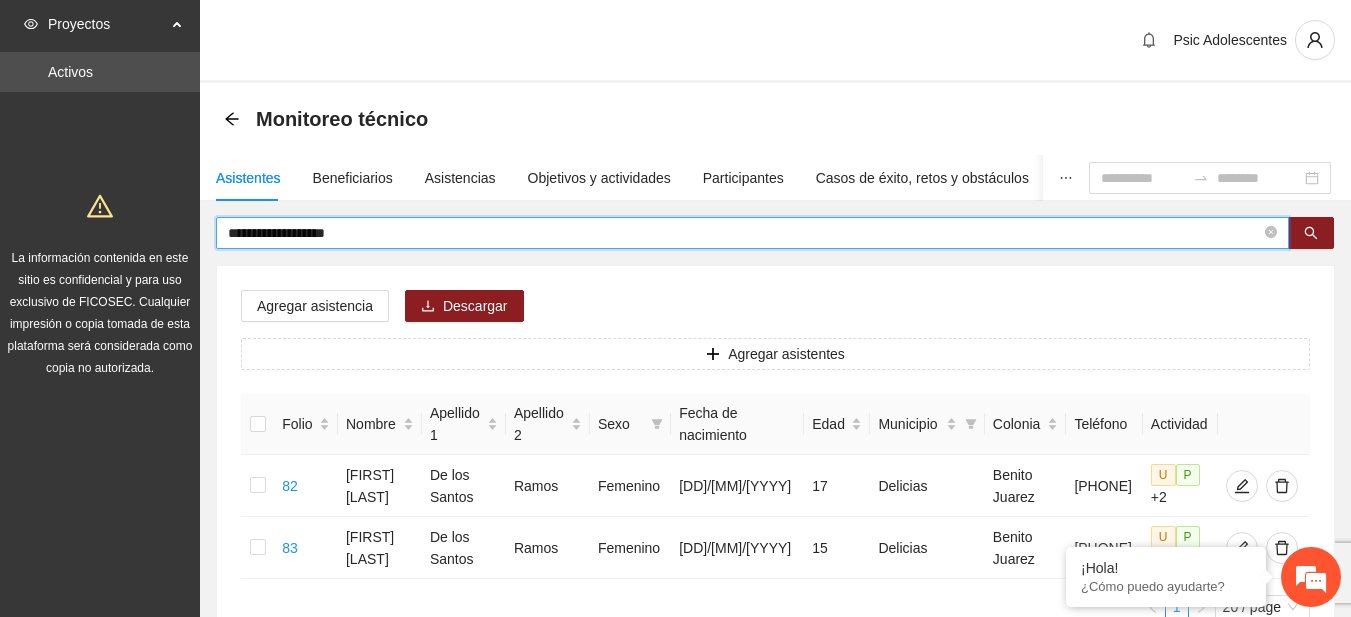 drag, startPoint x: 392, startPoint y: 227, endPoint x: 54, endPoint y: 239, distance: 338.21295 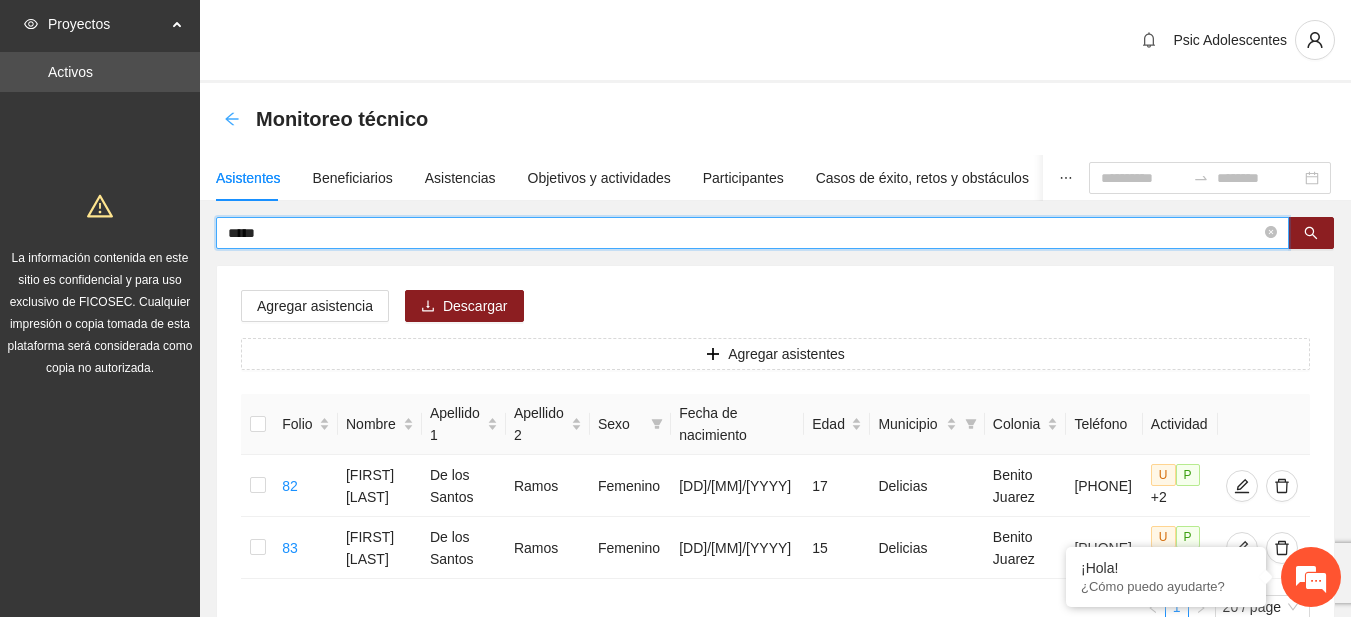 type on "*****" 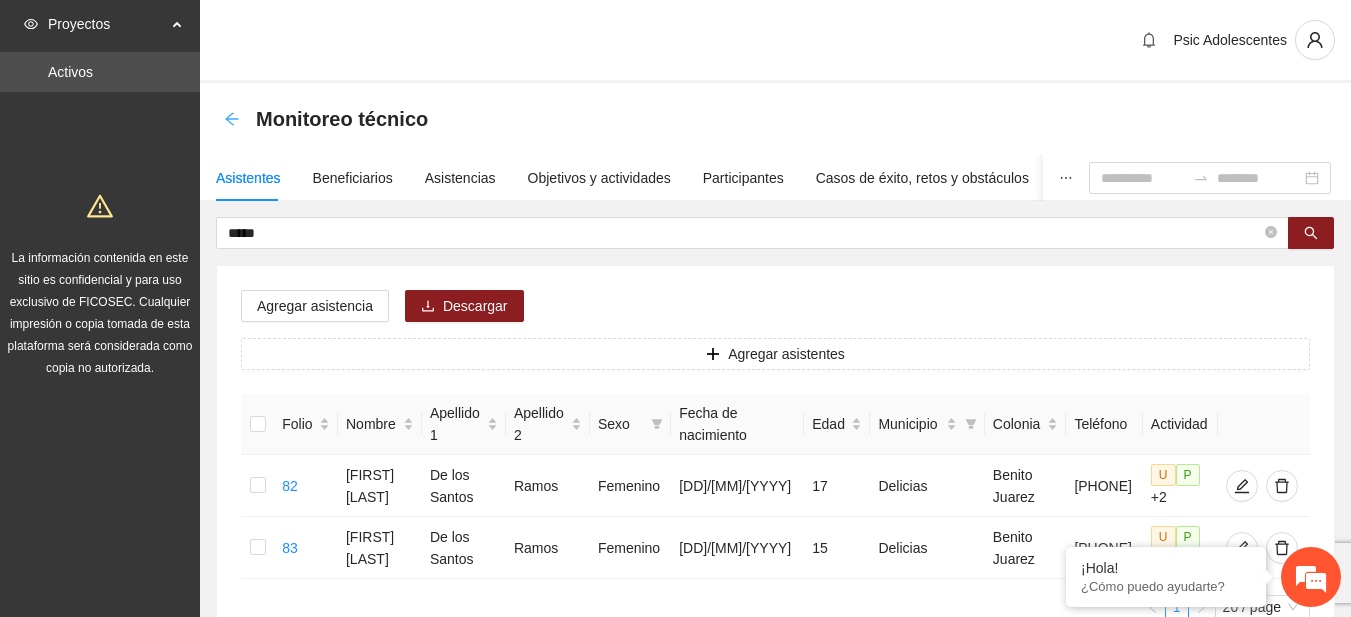 click 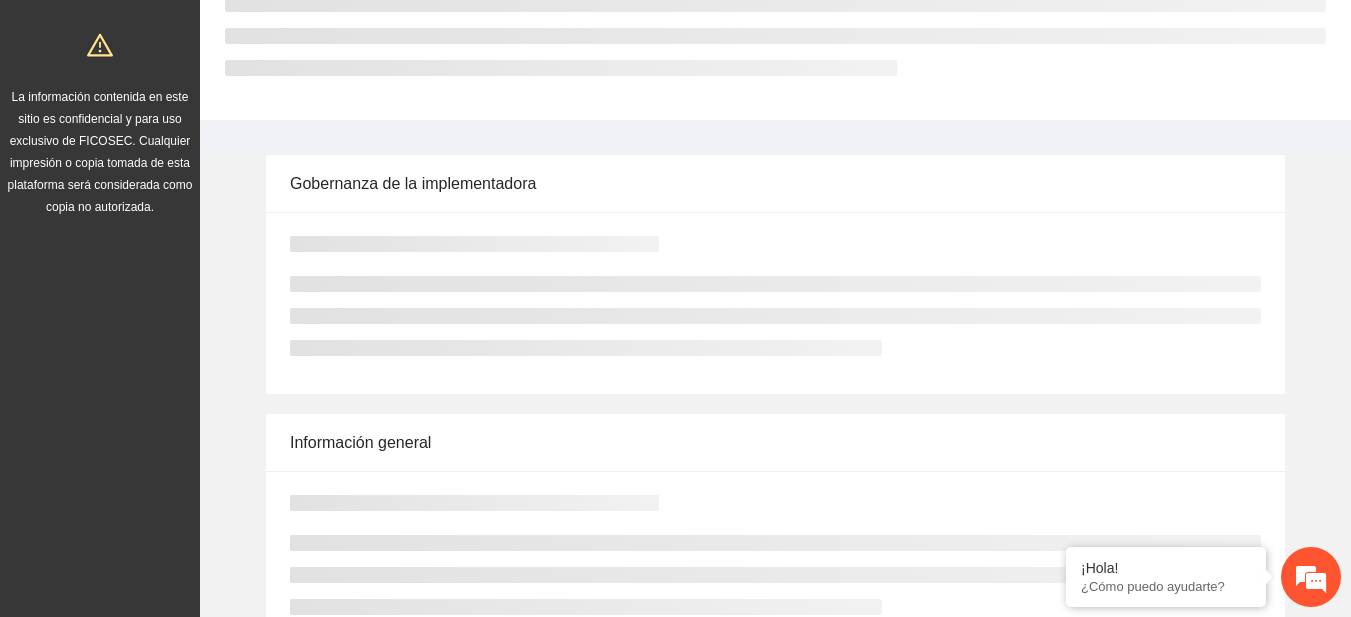 scroll, scrollTop: 0, scrollLeft: 0, axis: both 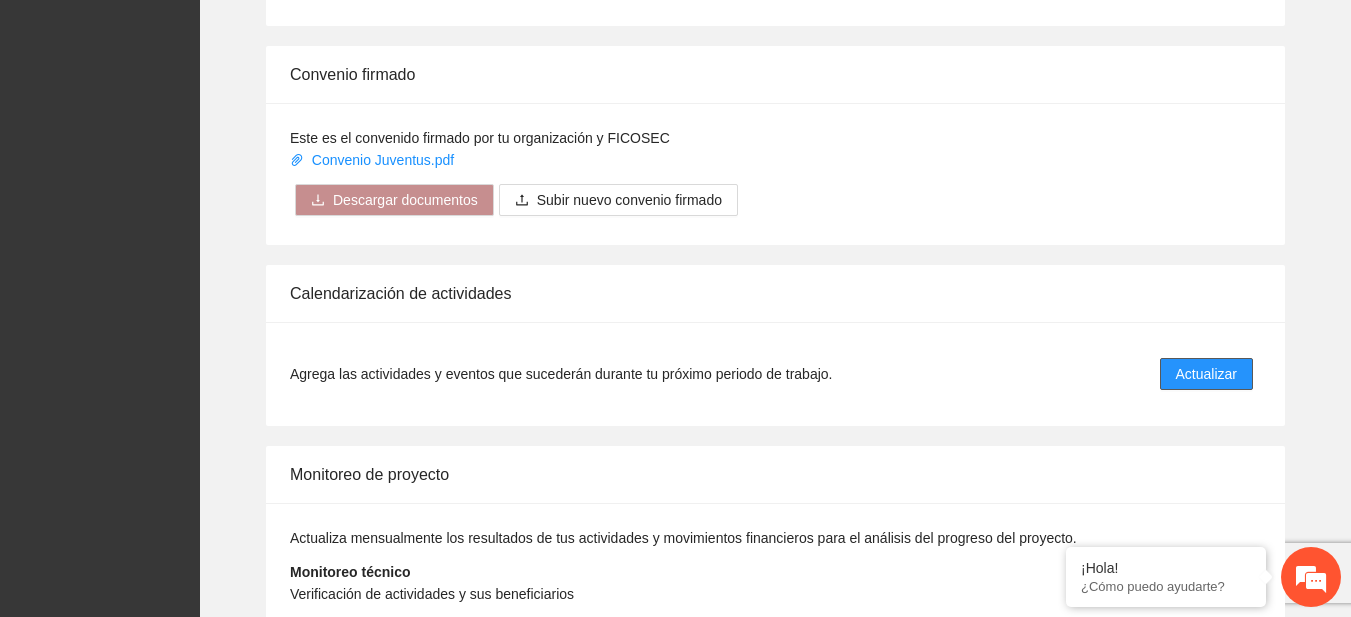 click on "Actualizar" at bounding box center [1206, 374] 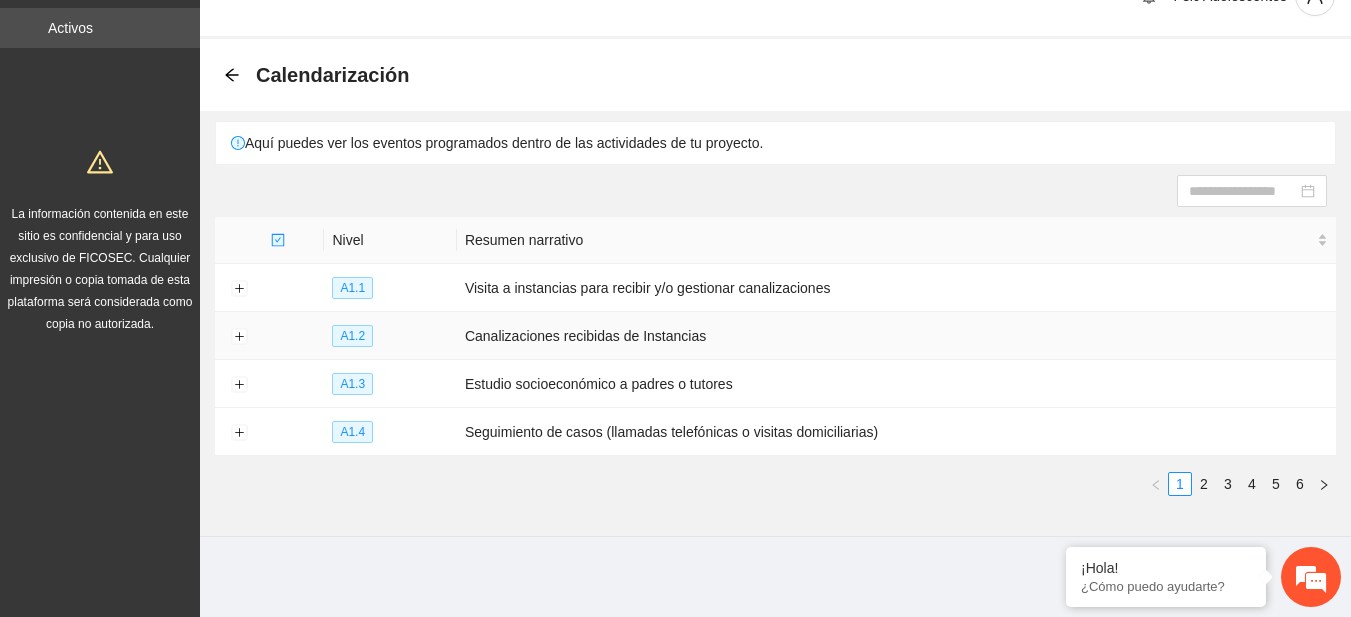 scroll, scrollTop: 0, scrollLeft: 0, axis: both 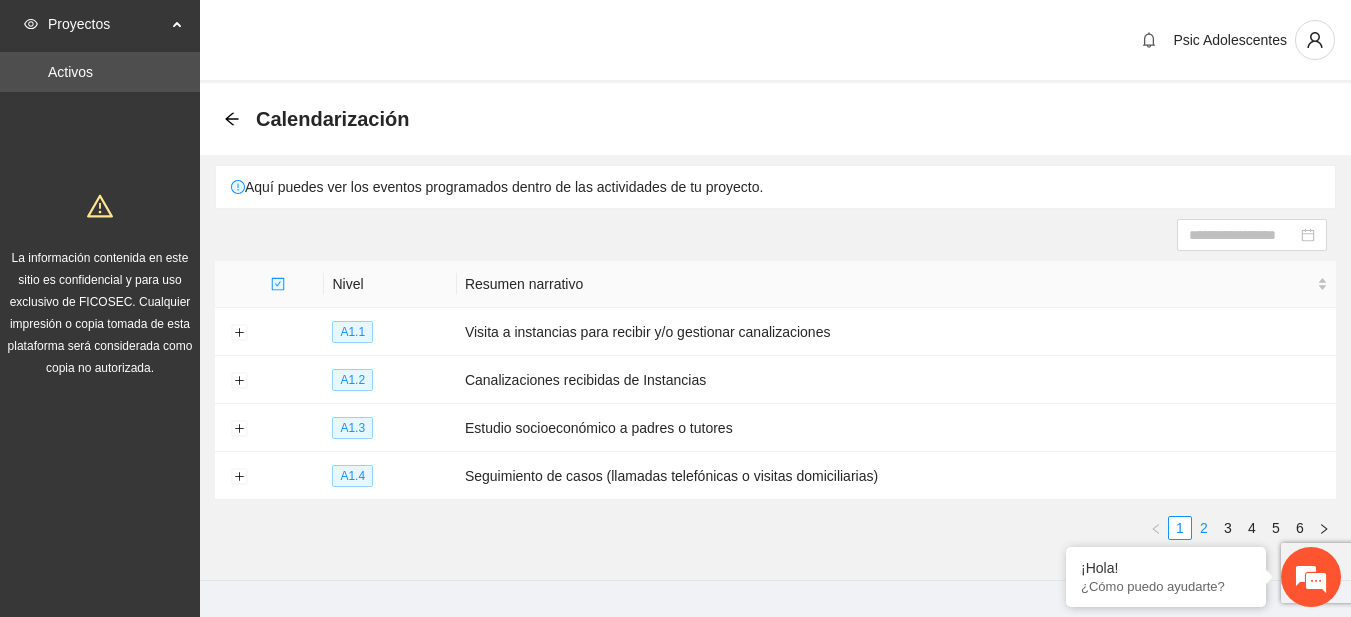 click on "2" at bounding box center (1204, 528) 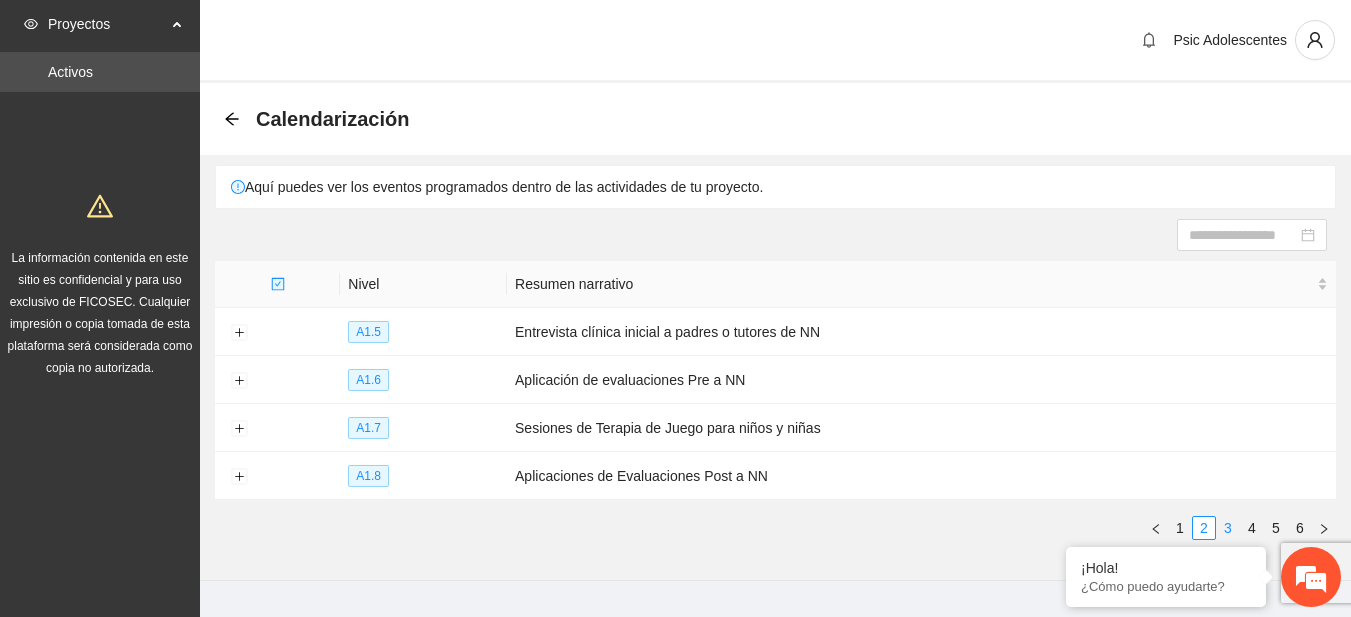 click on "3" at bounding box center [1228, 528] 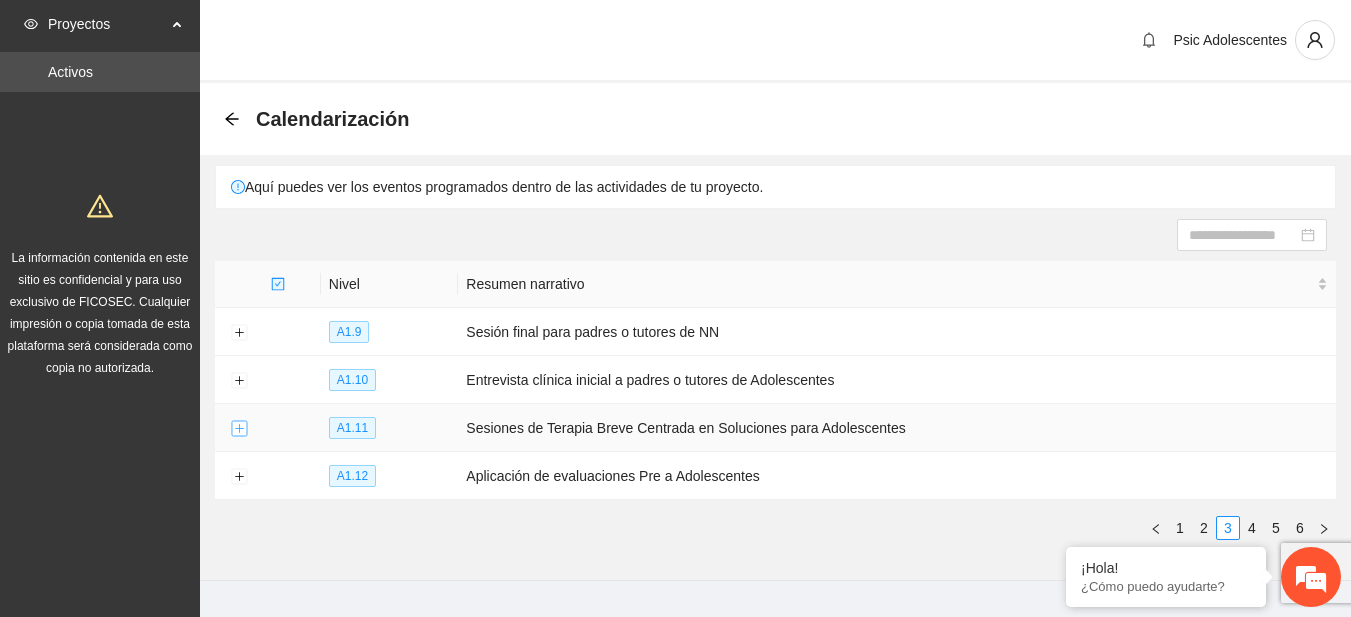 click at bounding box center [239, 429] 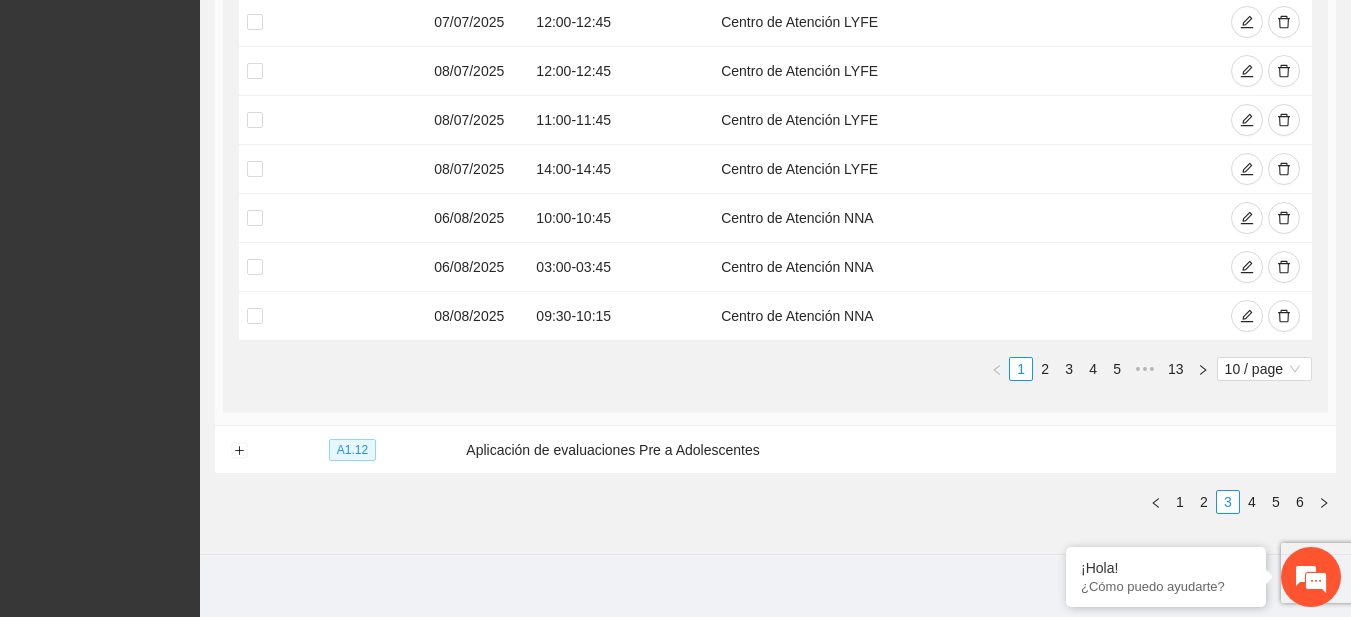 scroll, scrollTop: 762, scrollLeft: 0, axis: vertical 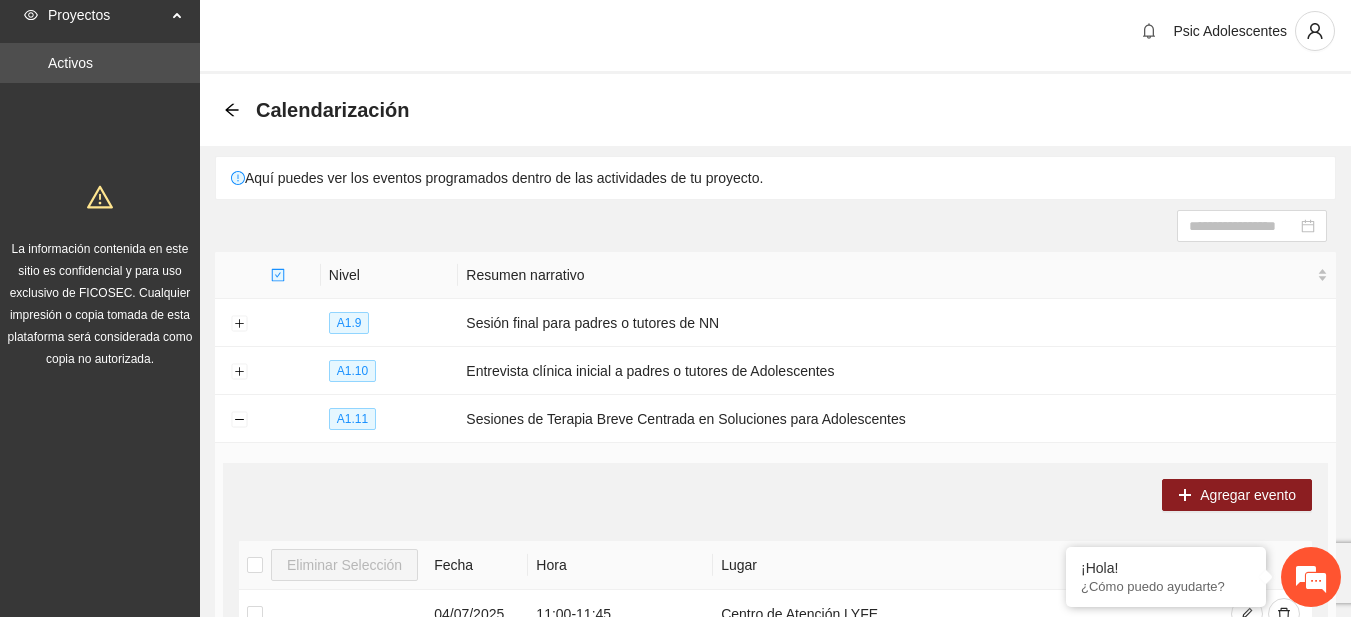click on "Calendarización" at bounding box center (322, 110) 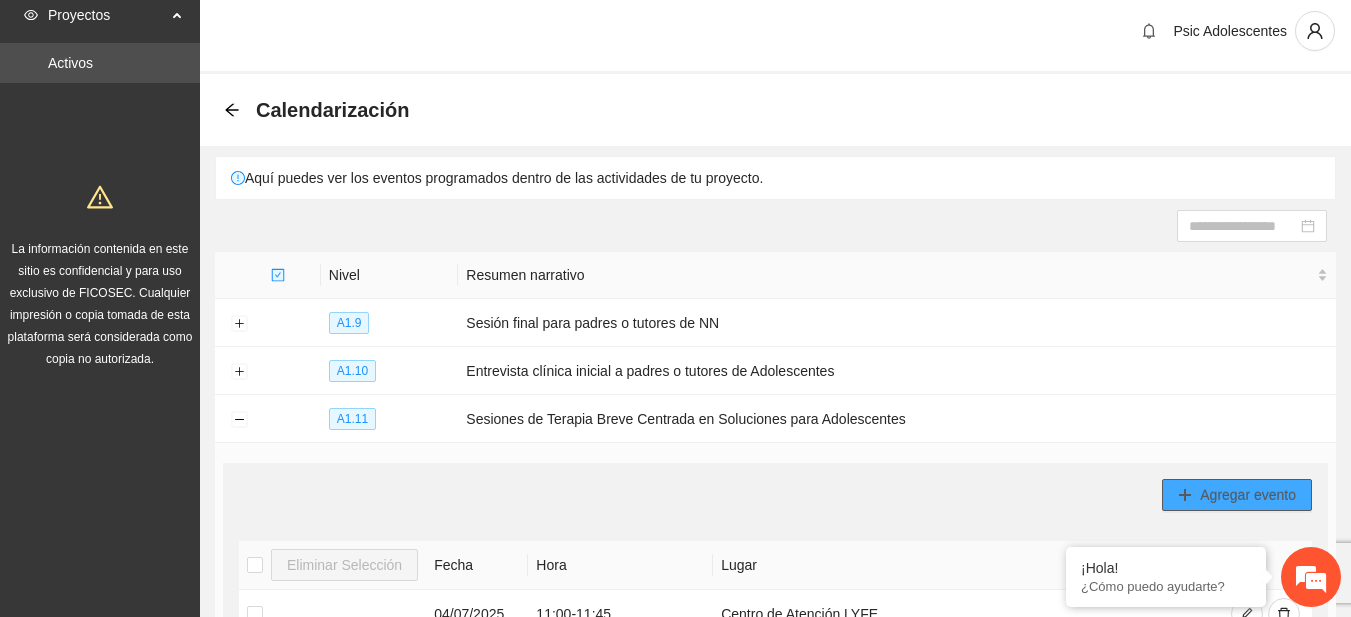 click on "Agregar evento" at bounding box center [1248, 495] 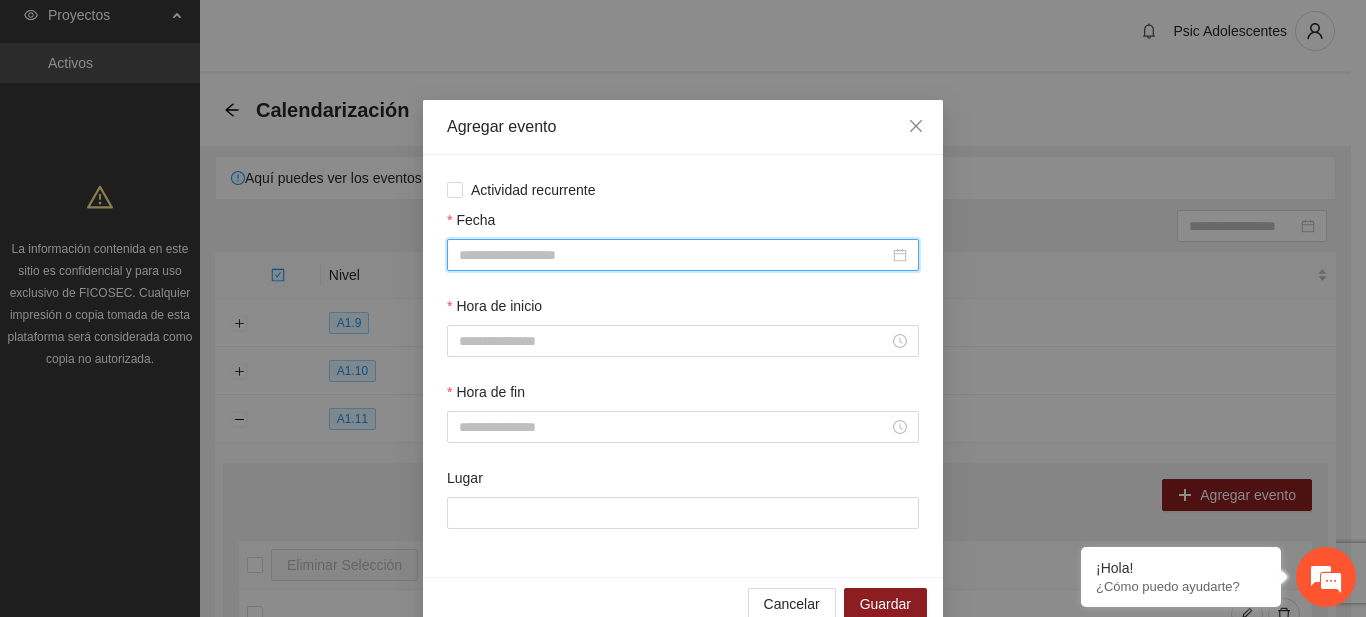 click on "Fecha" at bounding box center [674, 255] 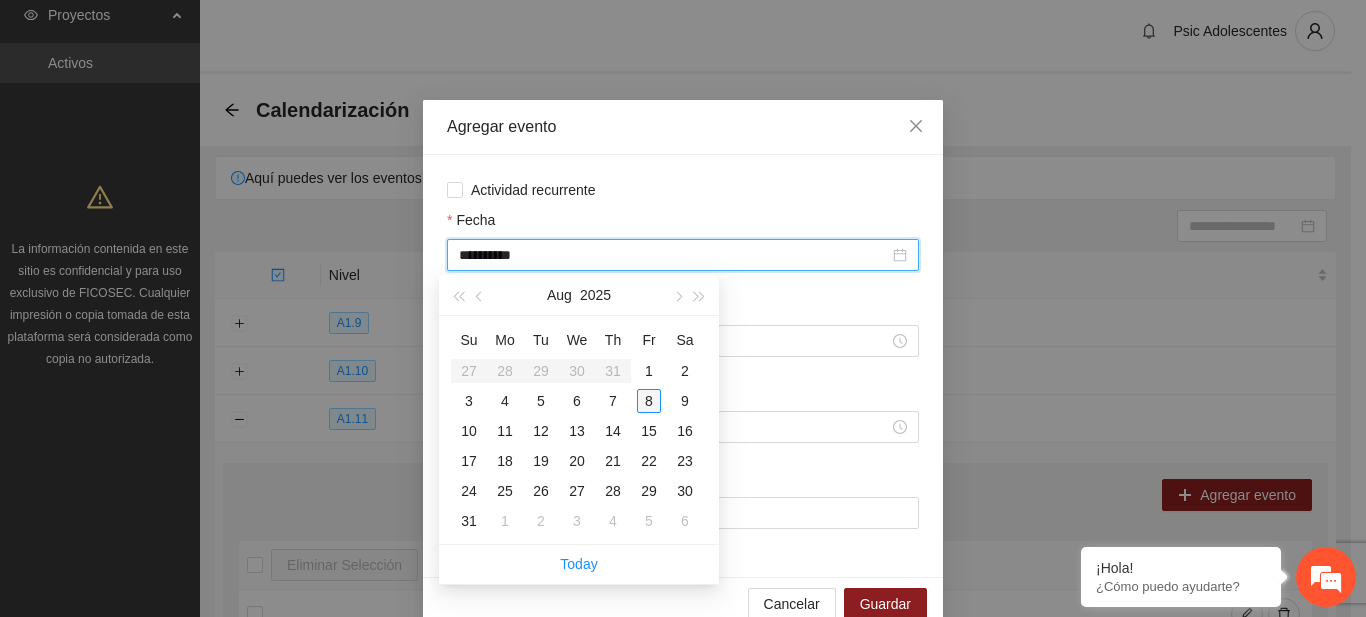 type on "**********" 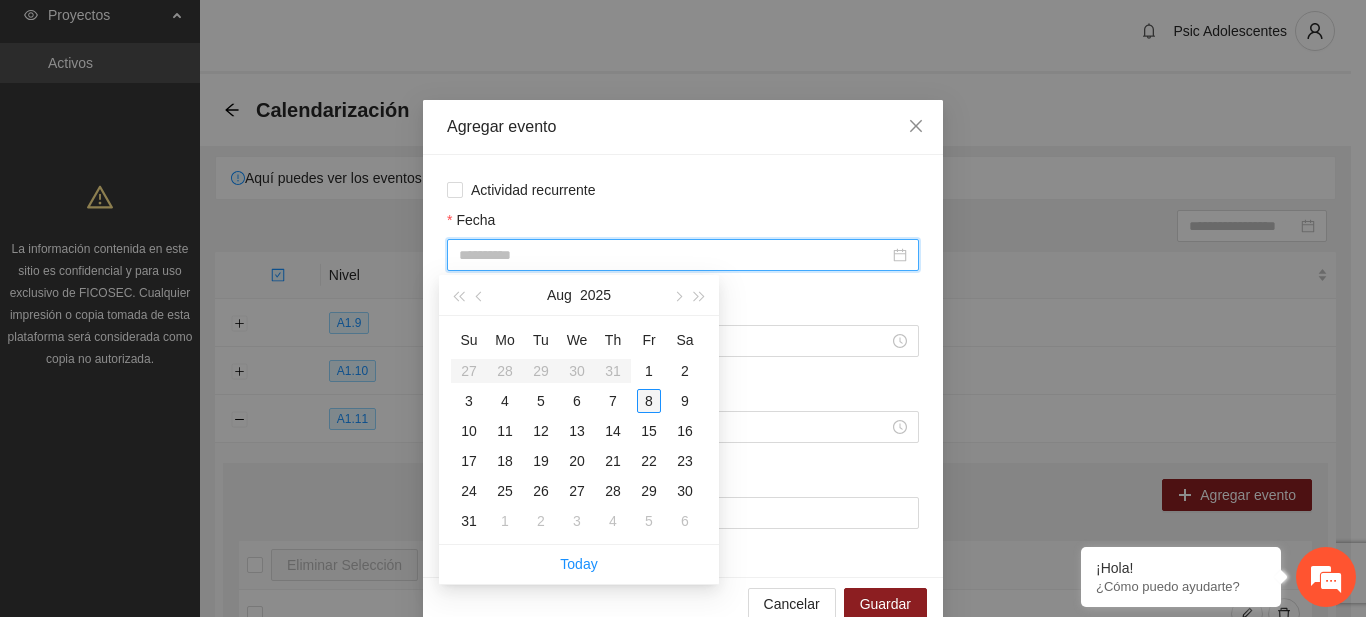 click on "8" at bounding box center [649, 401] 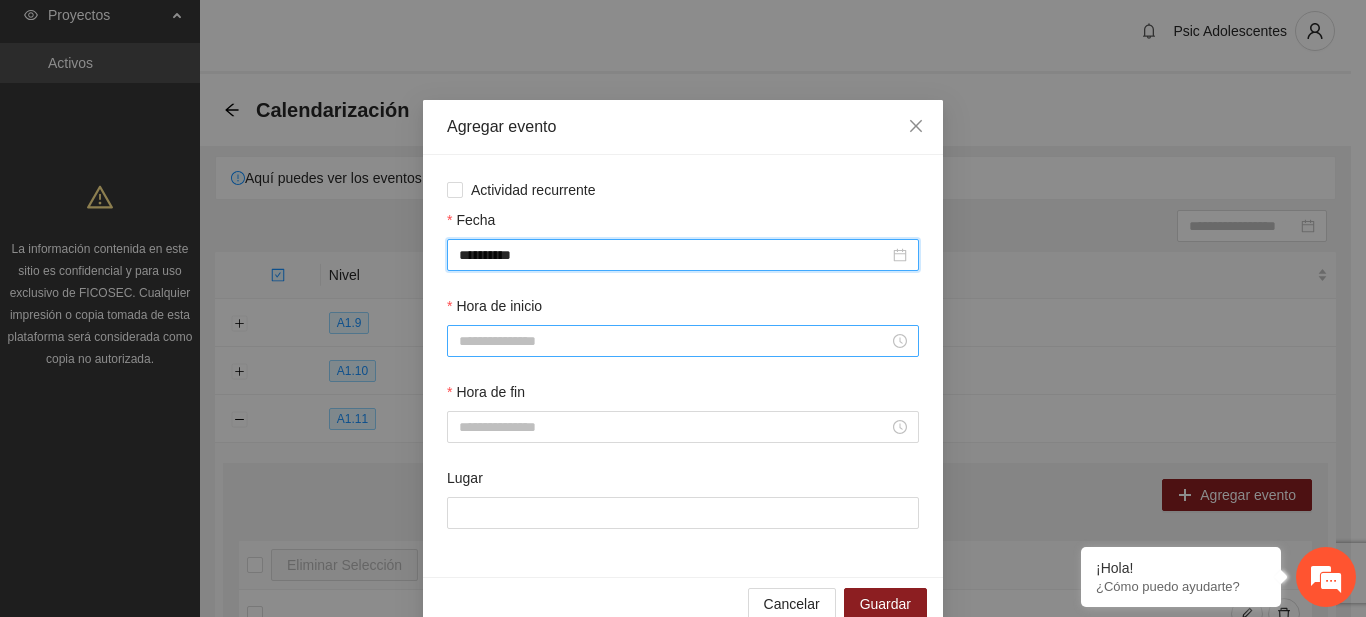 click on "Hora de inicio" at bounding box center [674, 341] 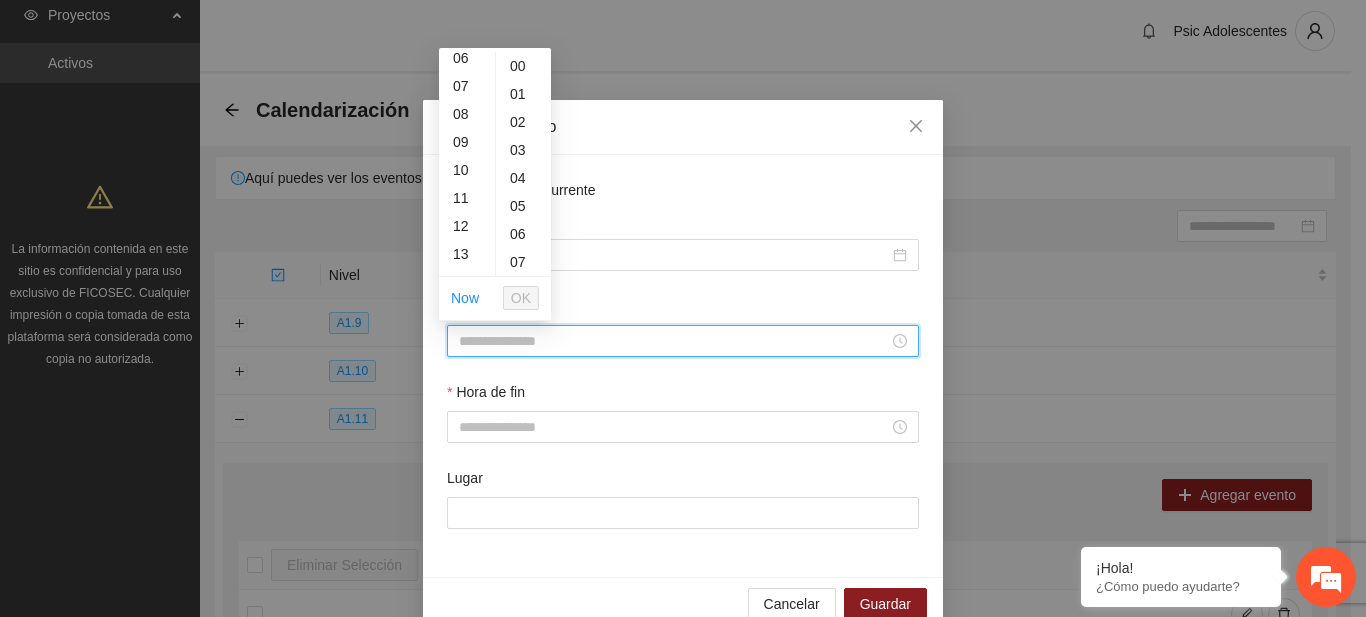 scroll, scrollTop: 181, scrollLeft: 0, axis: vertical 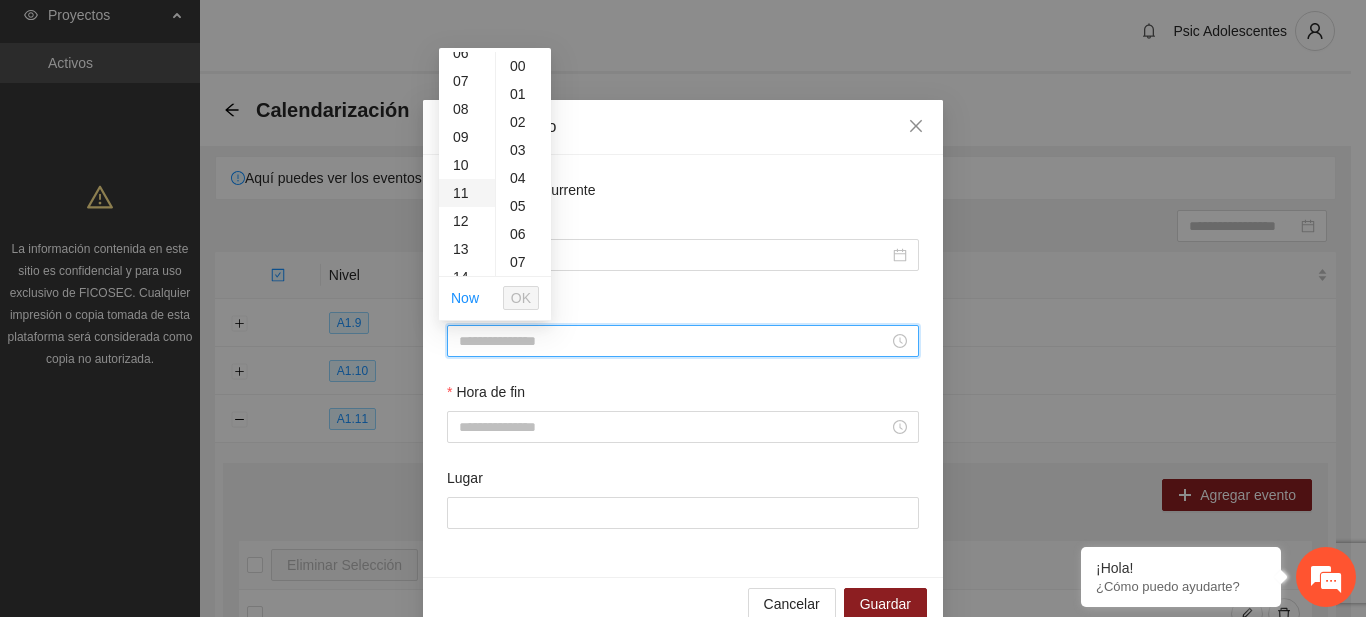 click on "11" at bounding box center [467, 193] 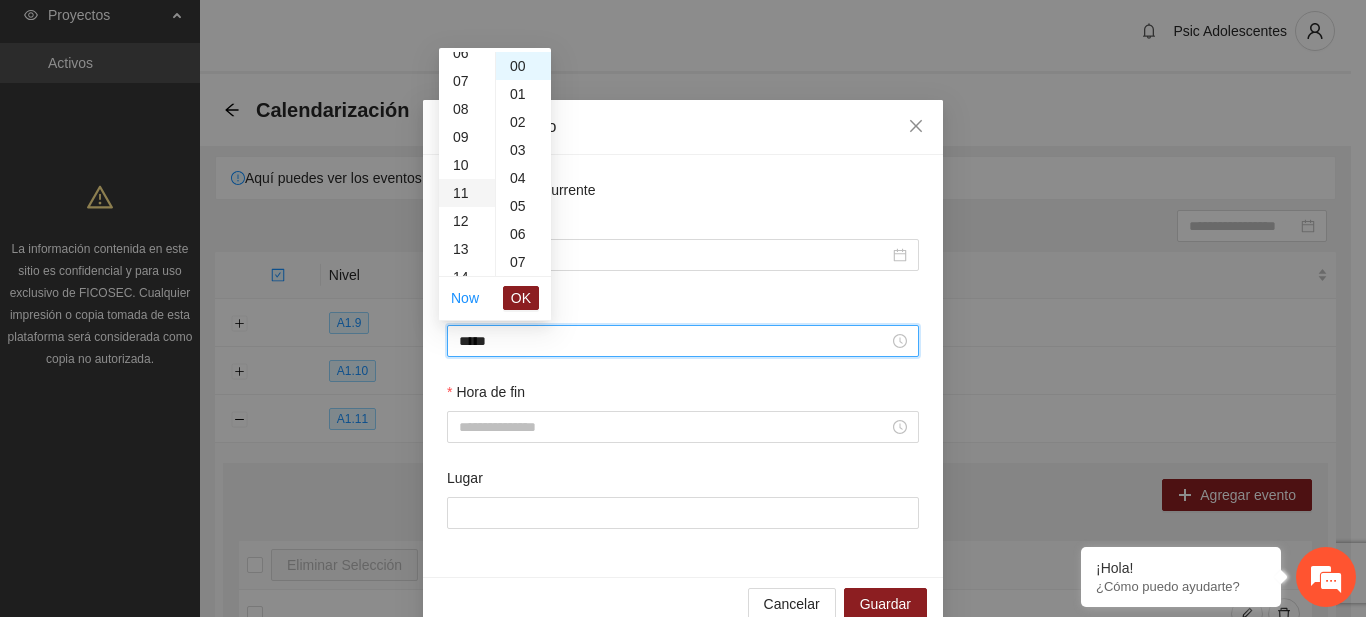 scroll, scrollTop: 308, scrollLeft: 0, axis: vertical 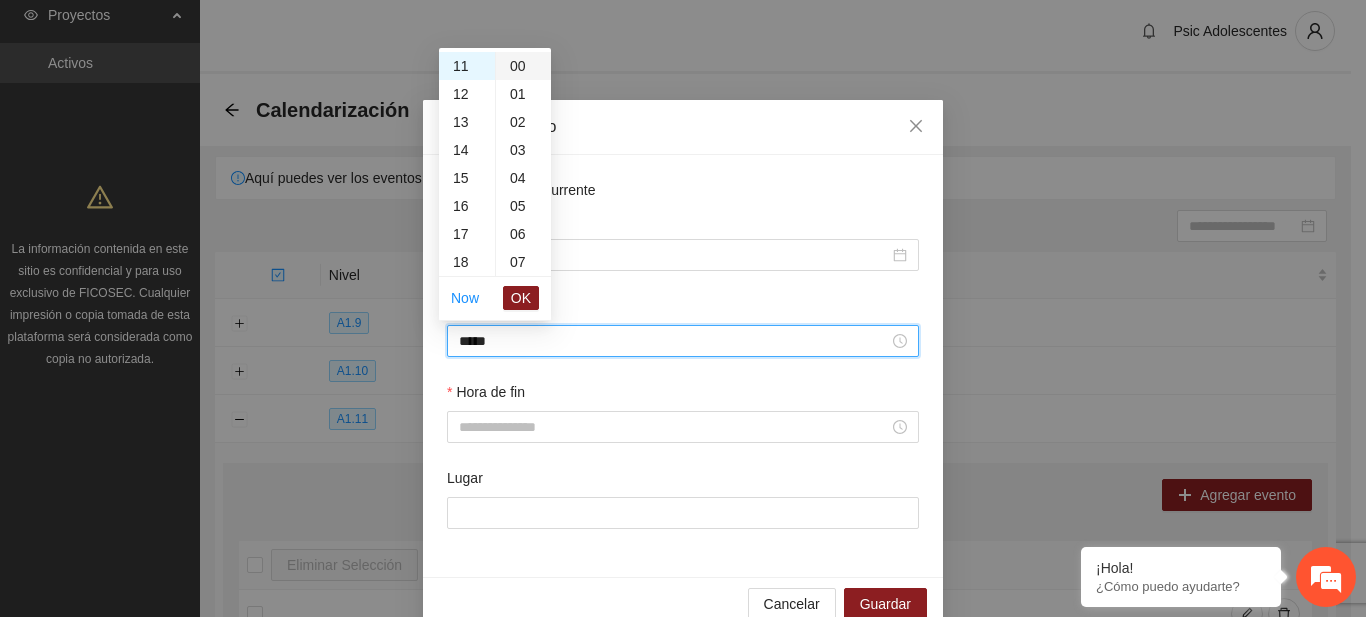 click on "00" at bounding box center (523, 66) 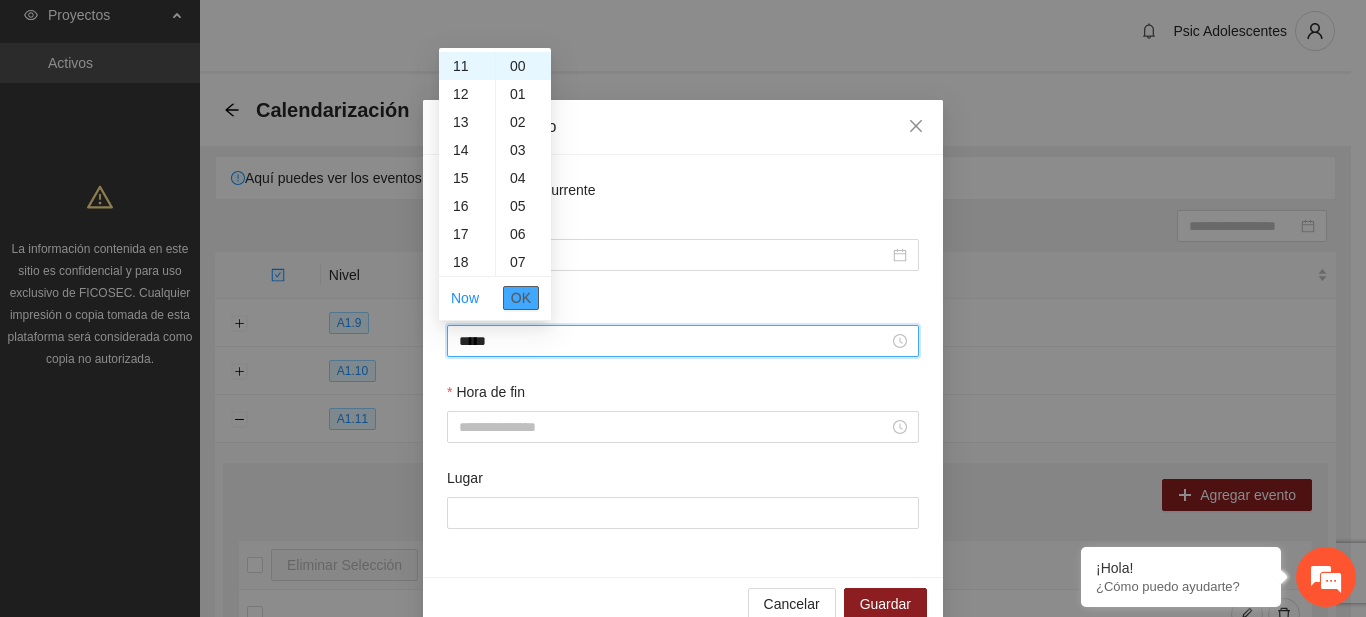 click on "OK" at bounding box center (521, 298) 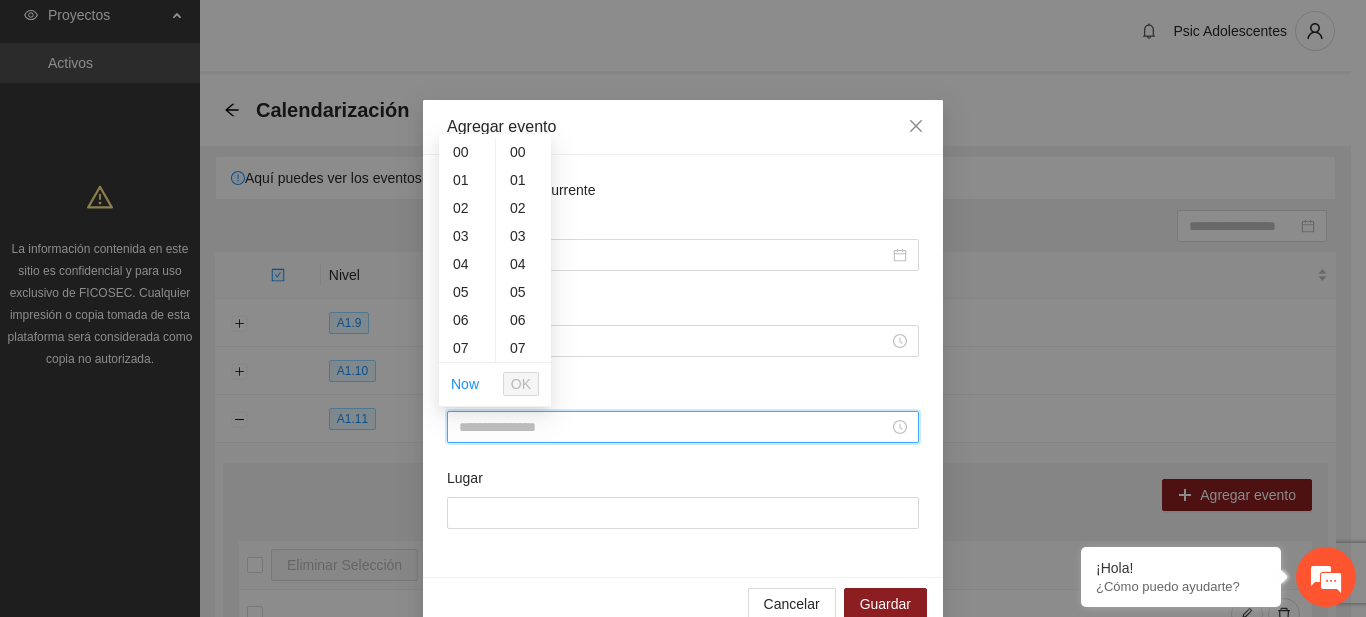 click on "Hora de fin" at bounding box center (674, 427) 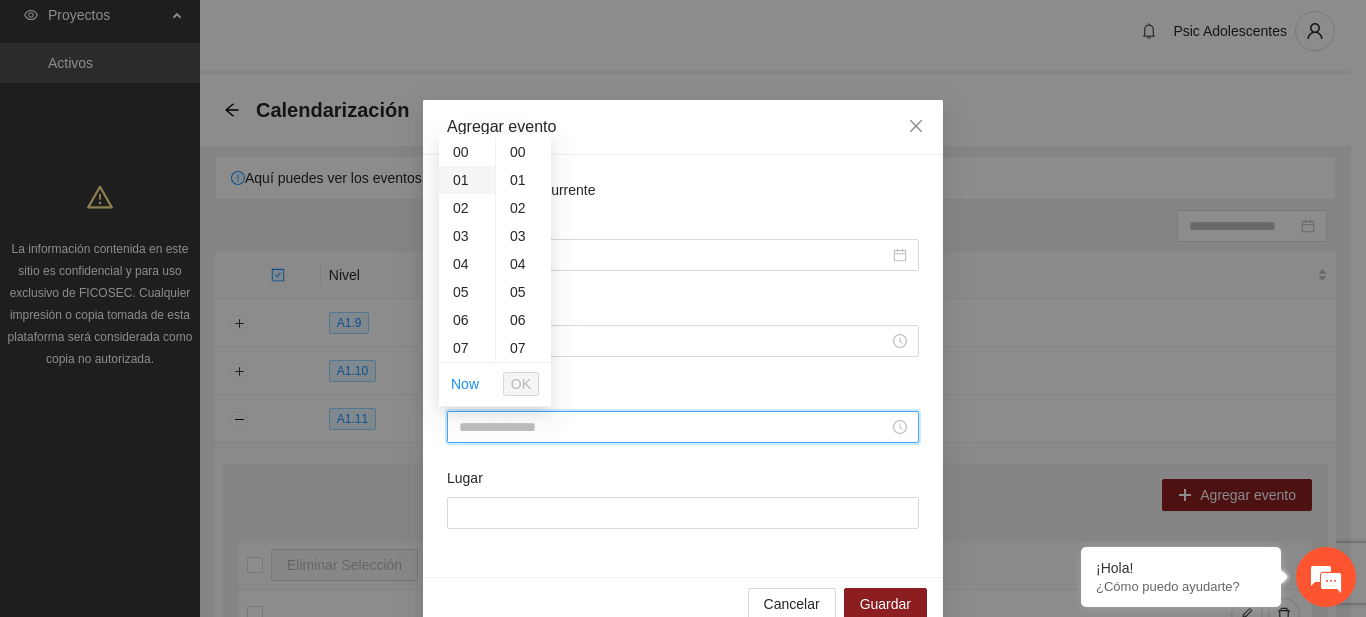 click on "01" at bounding box center [467, 180] 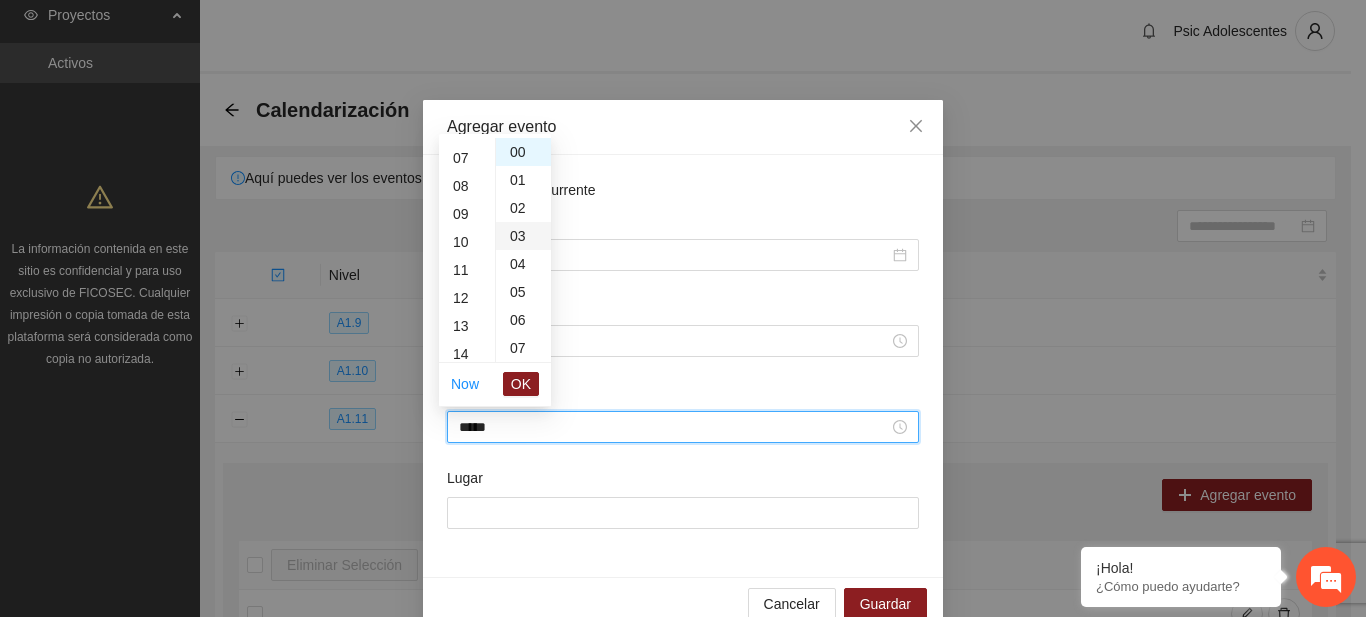 scroll, scrollTop: 199, scrollLeft: 0, axis: vertical 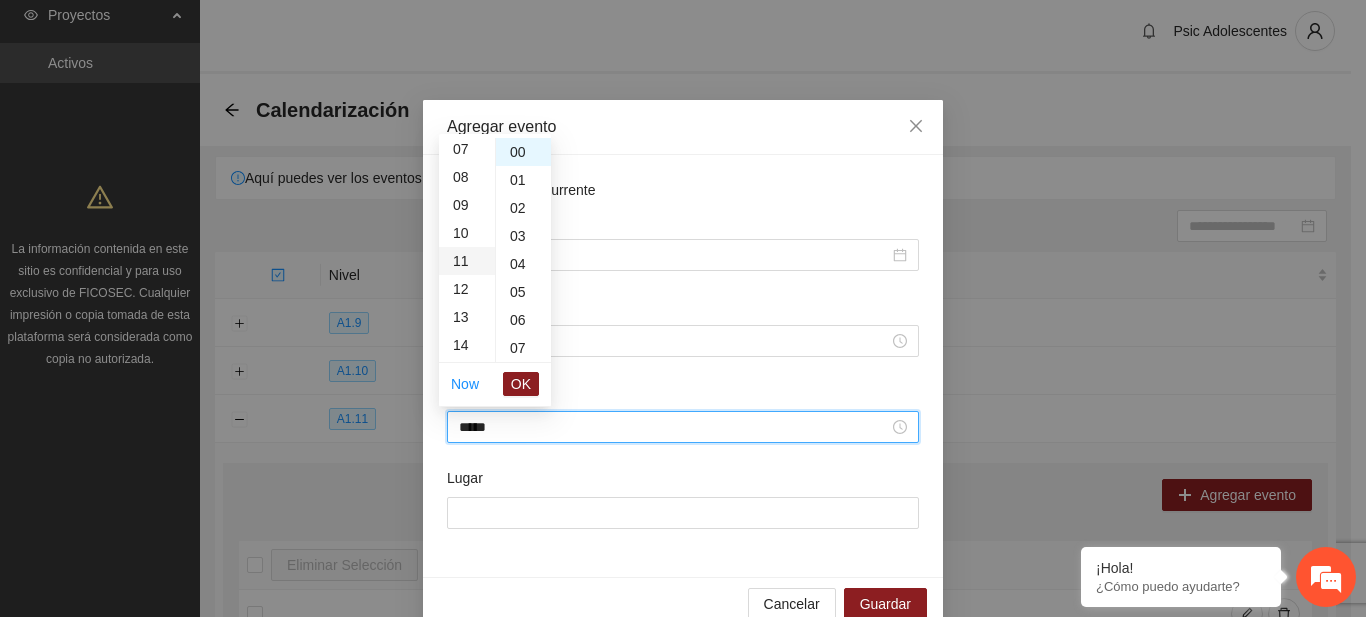 click on "11" at bounding box center [467, 261] 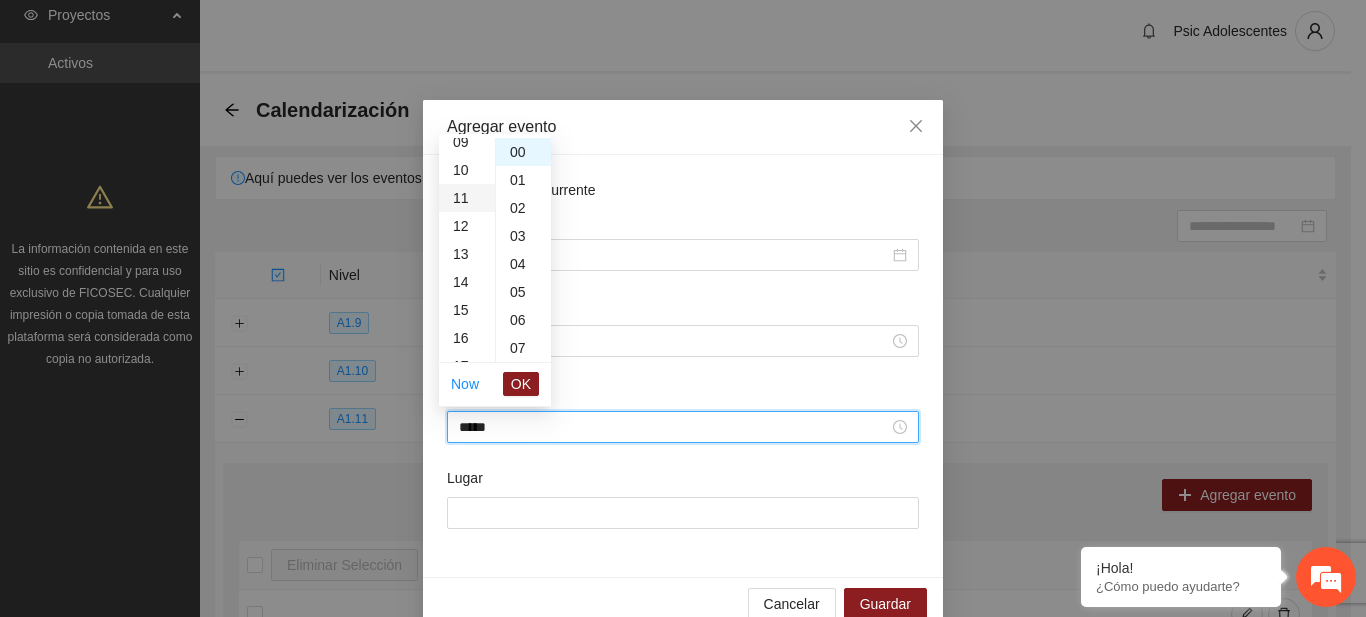 scroll, scrollTop: 308, scrollLeft: 0, axis: vertical 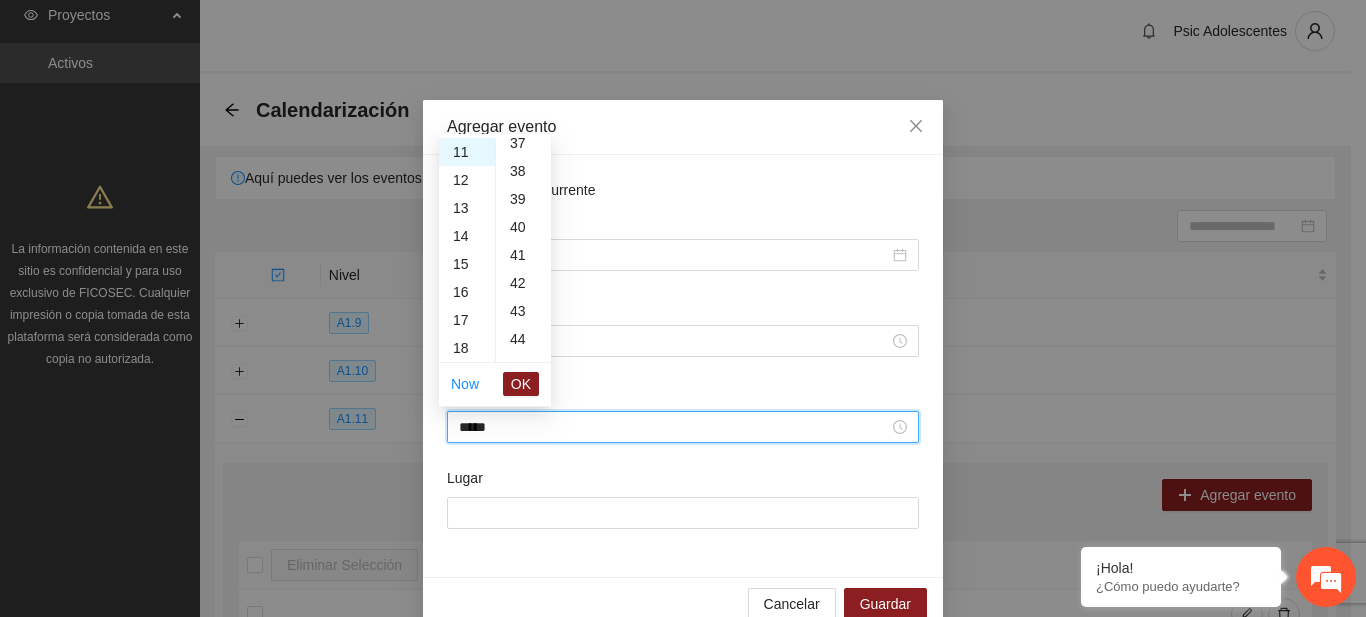 click on "**********" at bounding box center [683, 252] 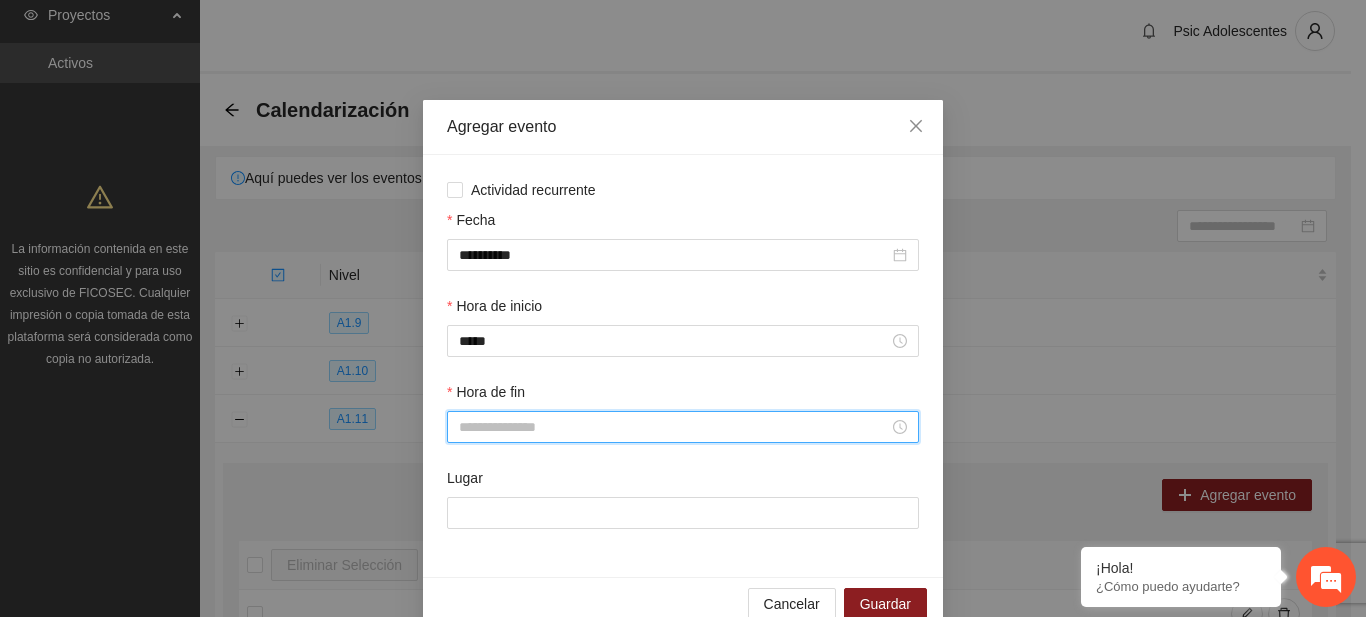 click on "Hora de fin" at bounding box center [674, 427] 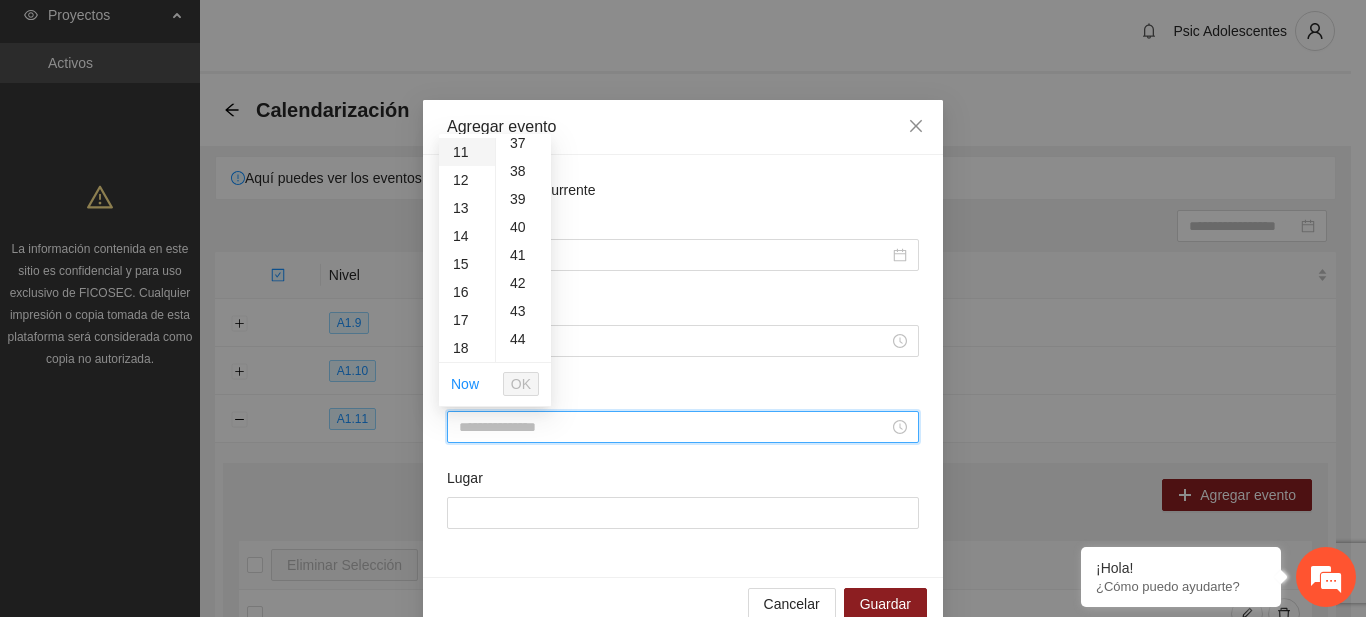 click on "11" at bounding box center [467, 152] 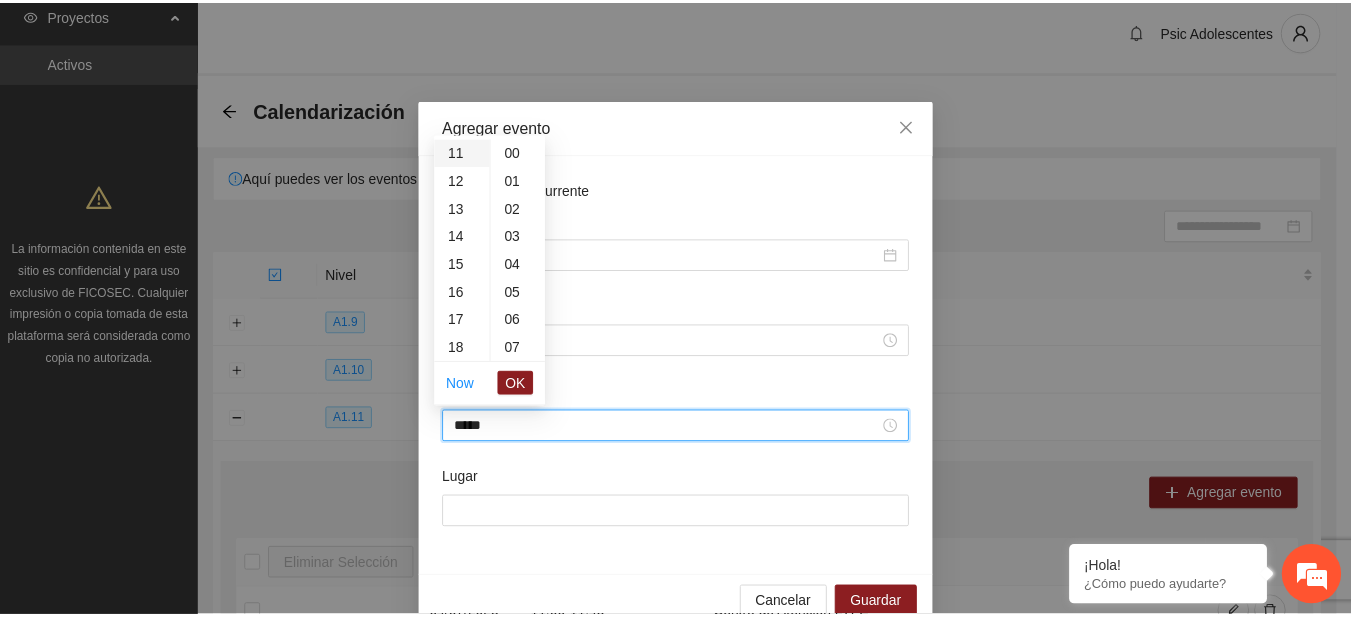scroll, scrollTop: 1260, scrollLeft: 0, axis: vertical 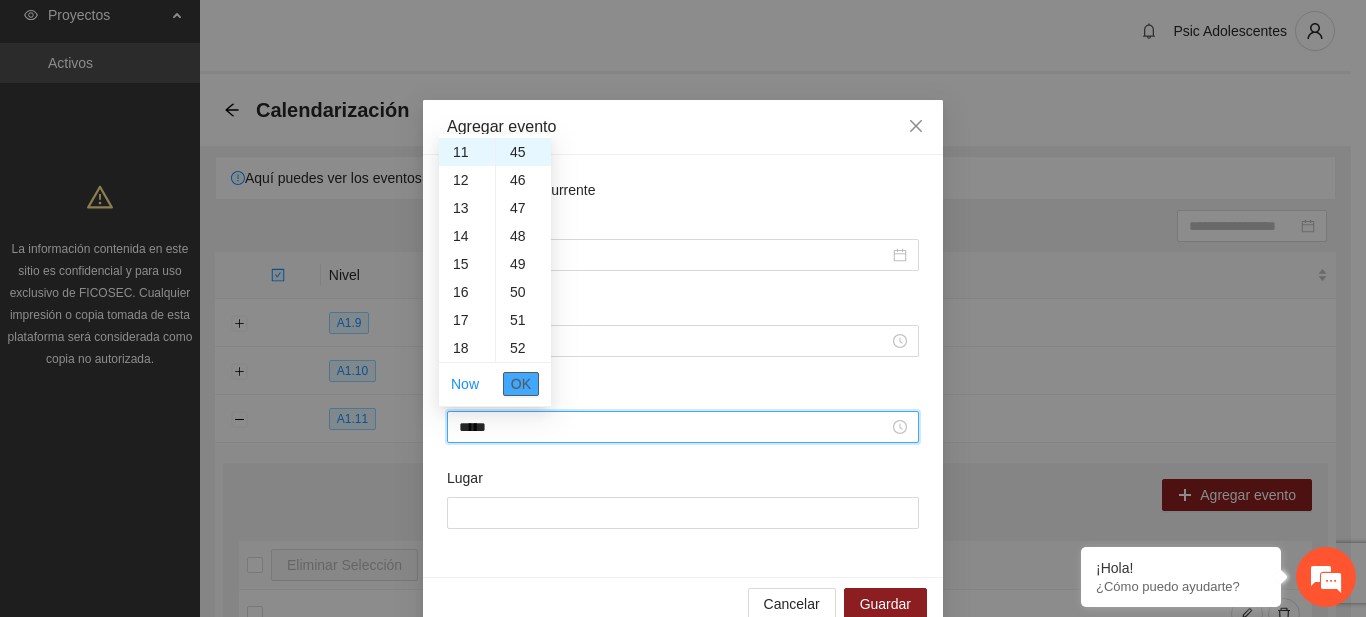 click on "OK" at bounding box center [521, 384] 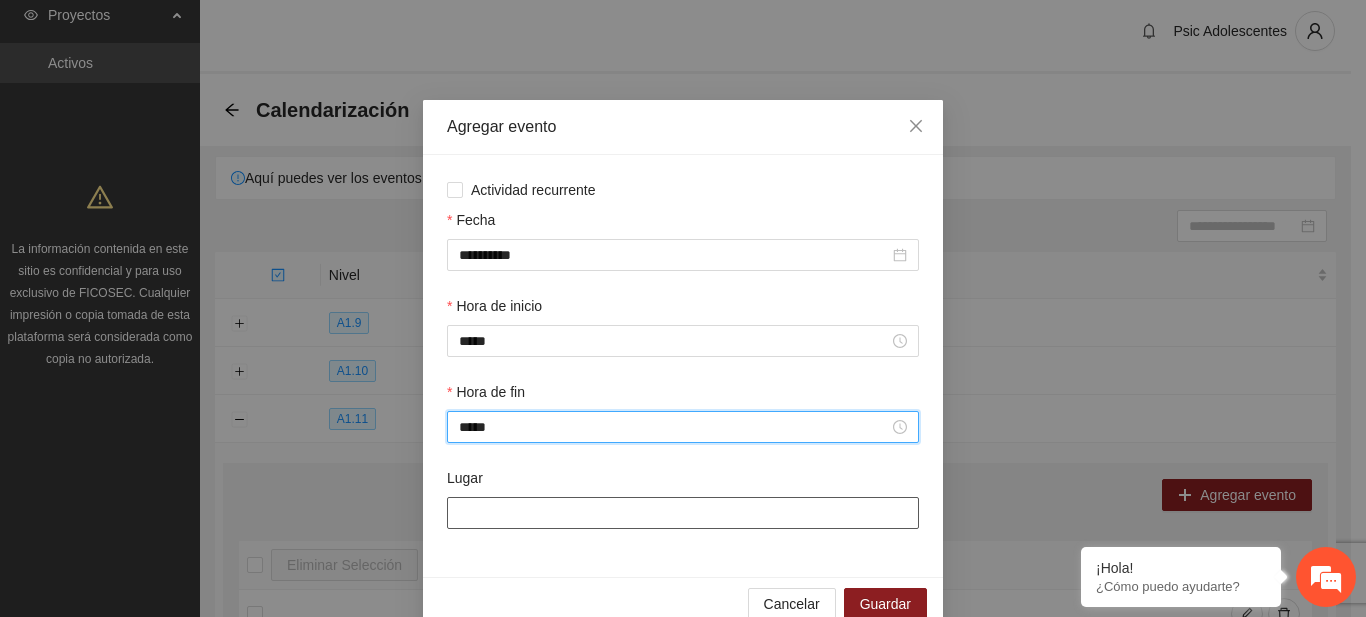 type on "*****" 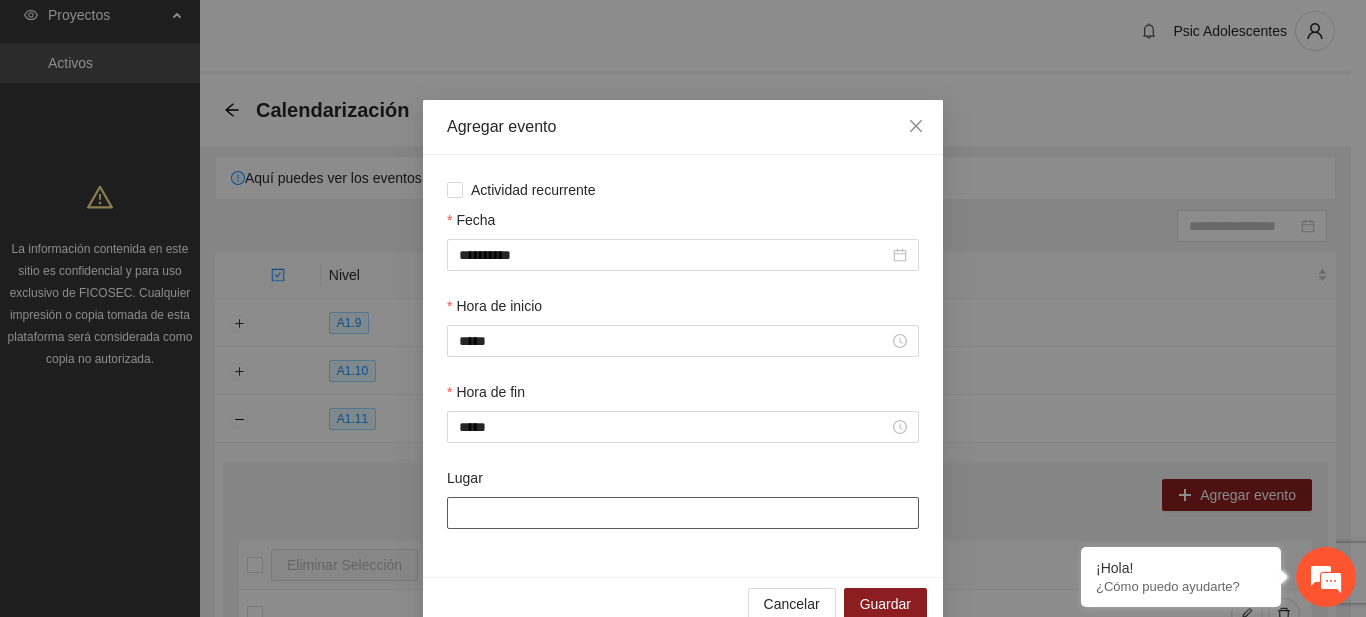 click on "Lugar" at bounding box center (683, 513) 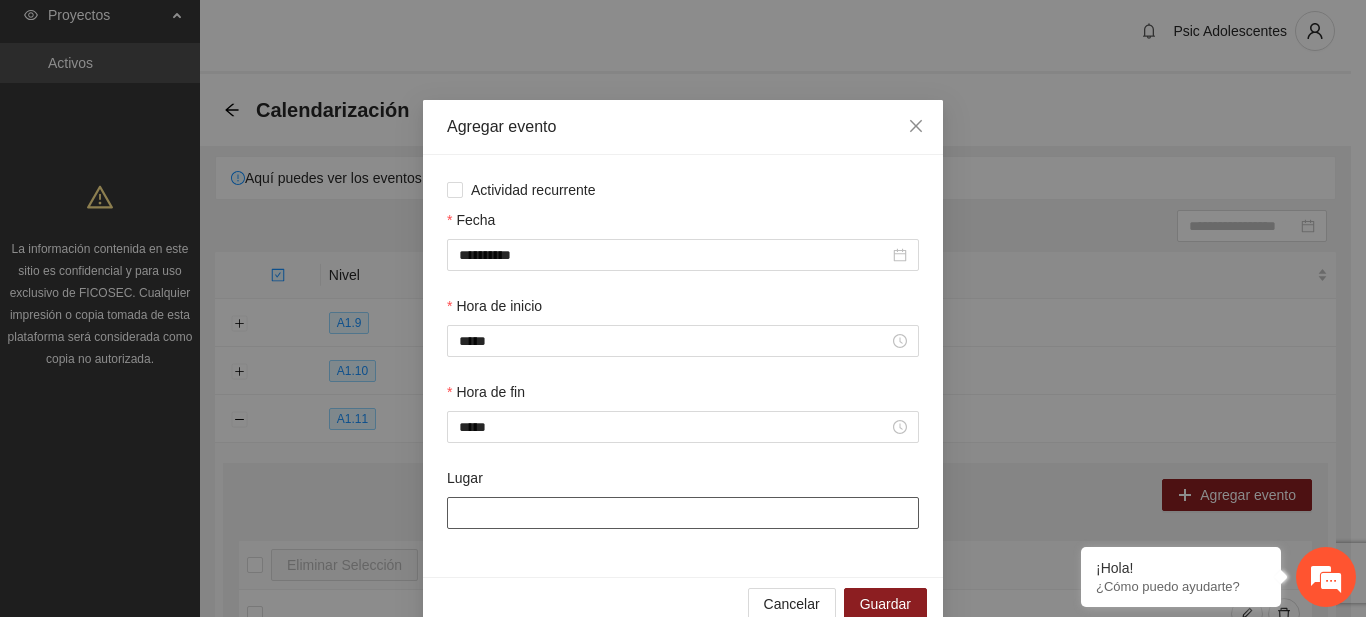 type on "**********" 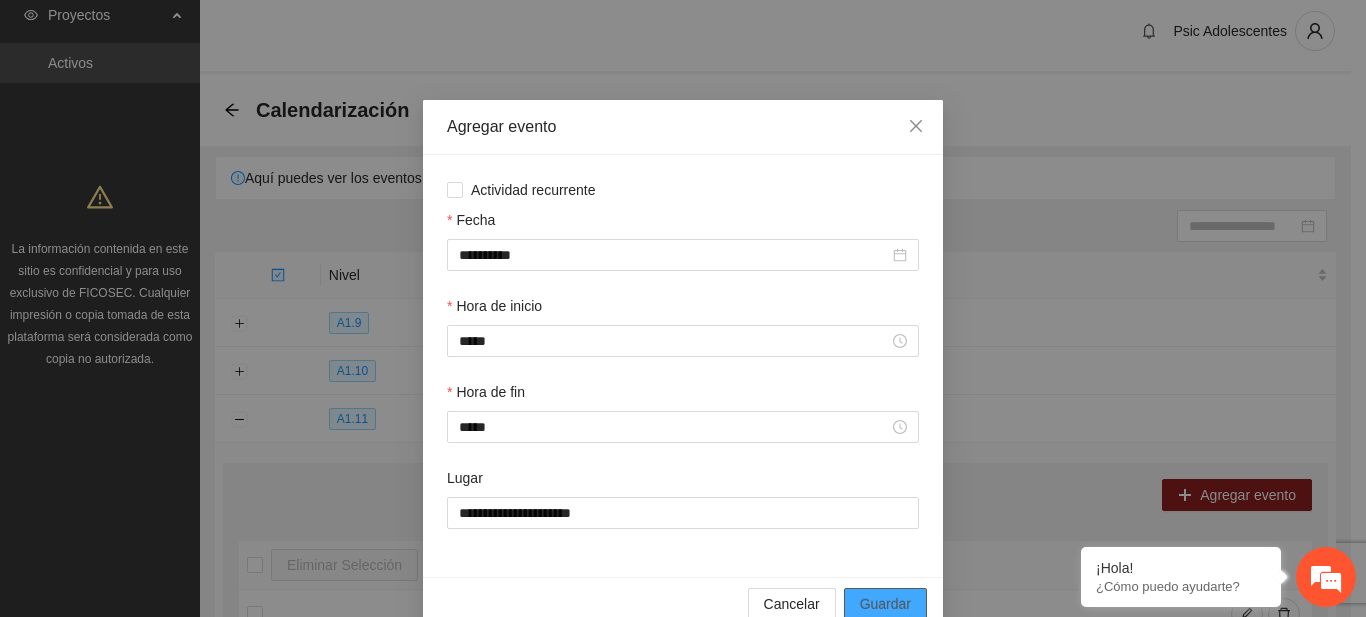 click on "Guardar" at bounding box center (885, 604) 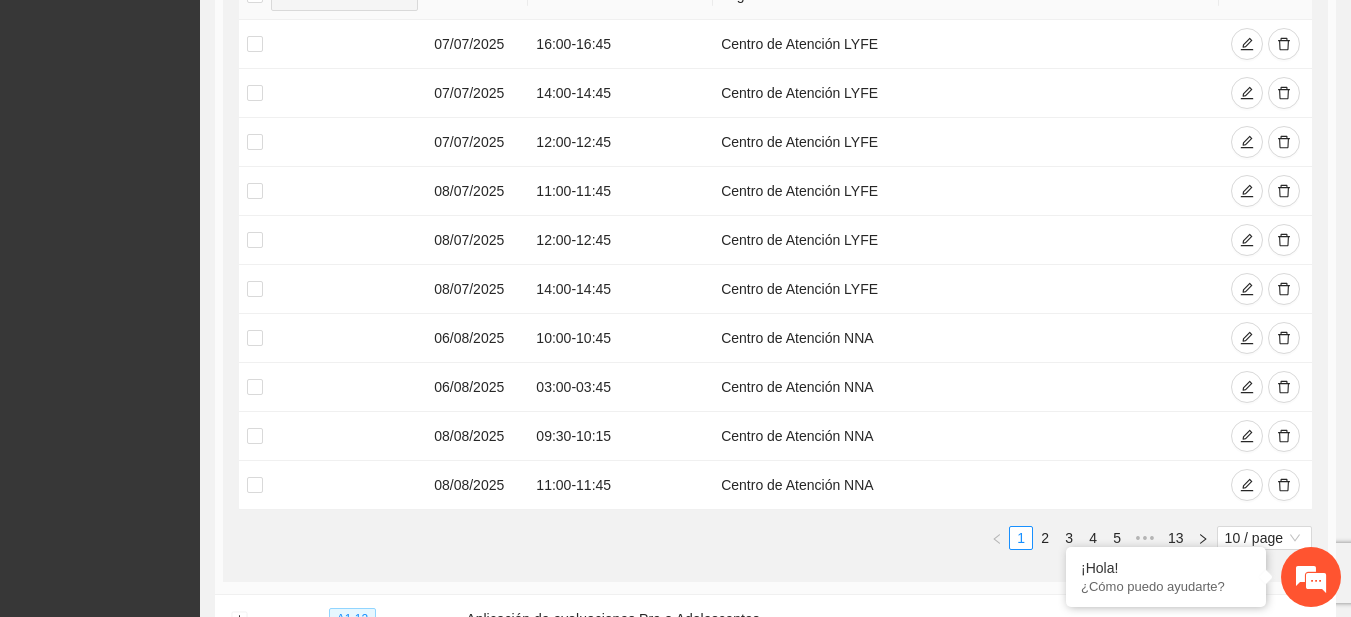 scroll, scrollTop: 653, scrollLeft: 0, axis: vertical 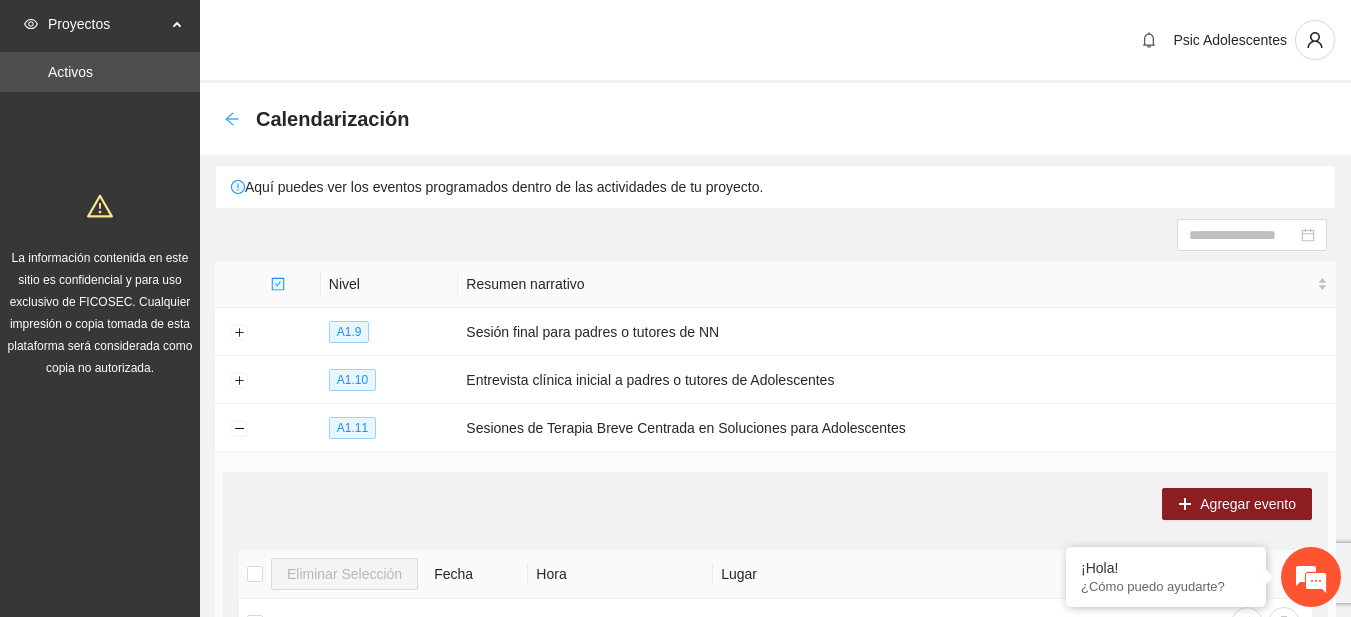 click 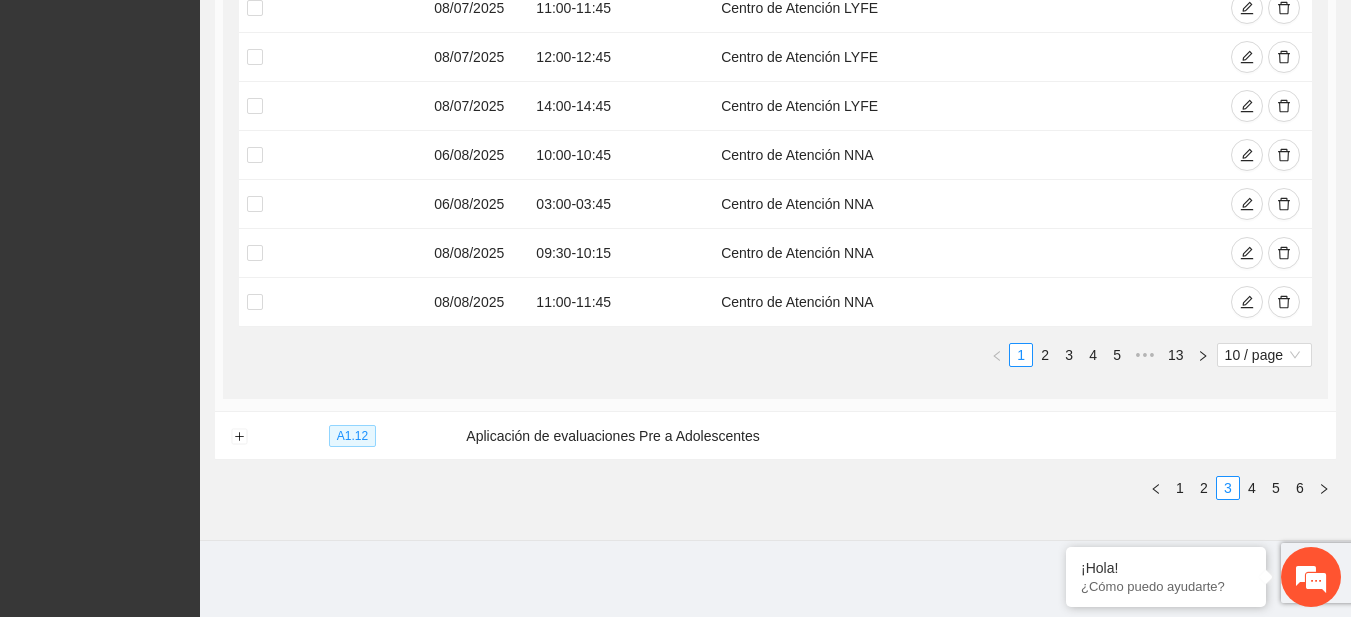 scroll, scrollTop: 0, scrollLeft: 0, axis: both 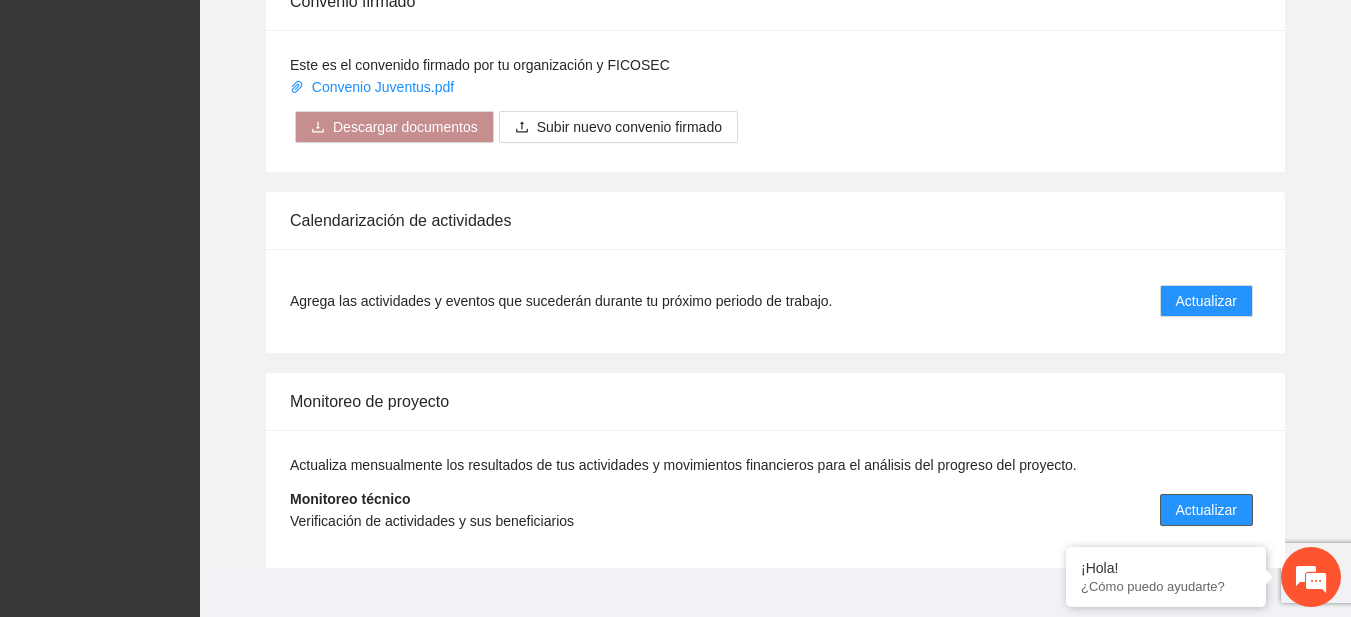 click on "Actualizar" at bounding box center [1206, 510] 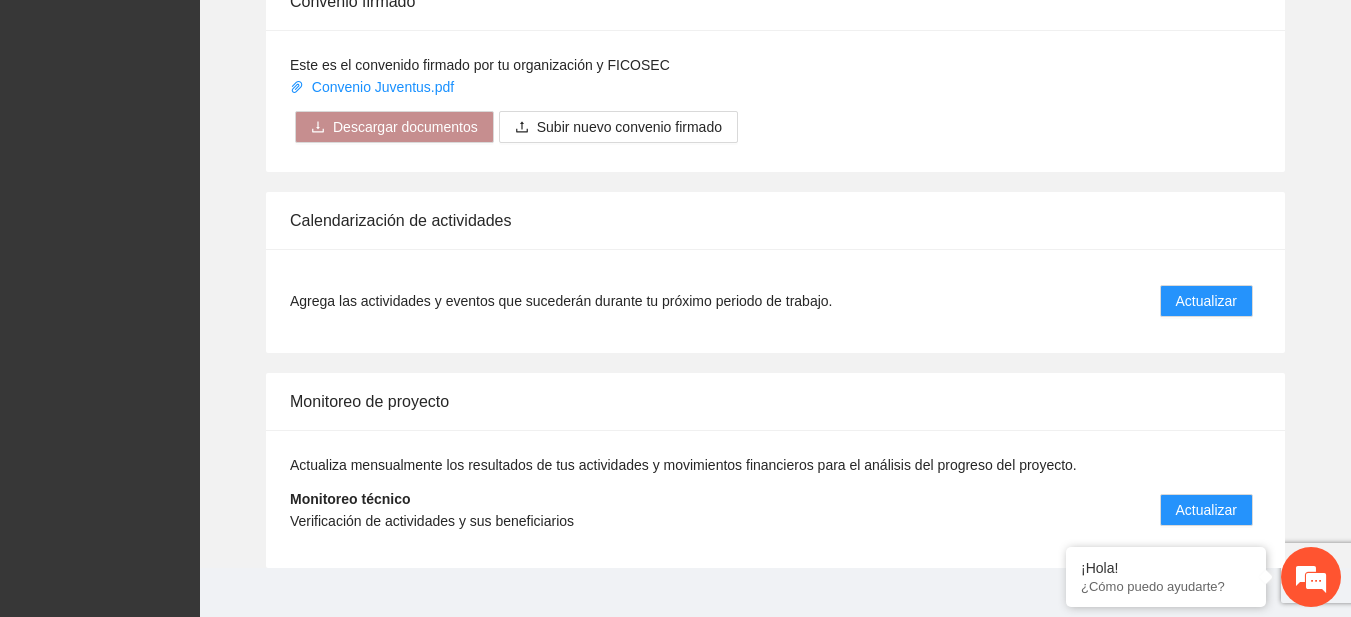 scroll, scrollTop: 0, scrollLeft: 0, axis: both 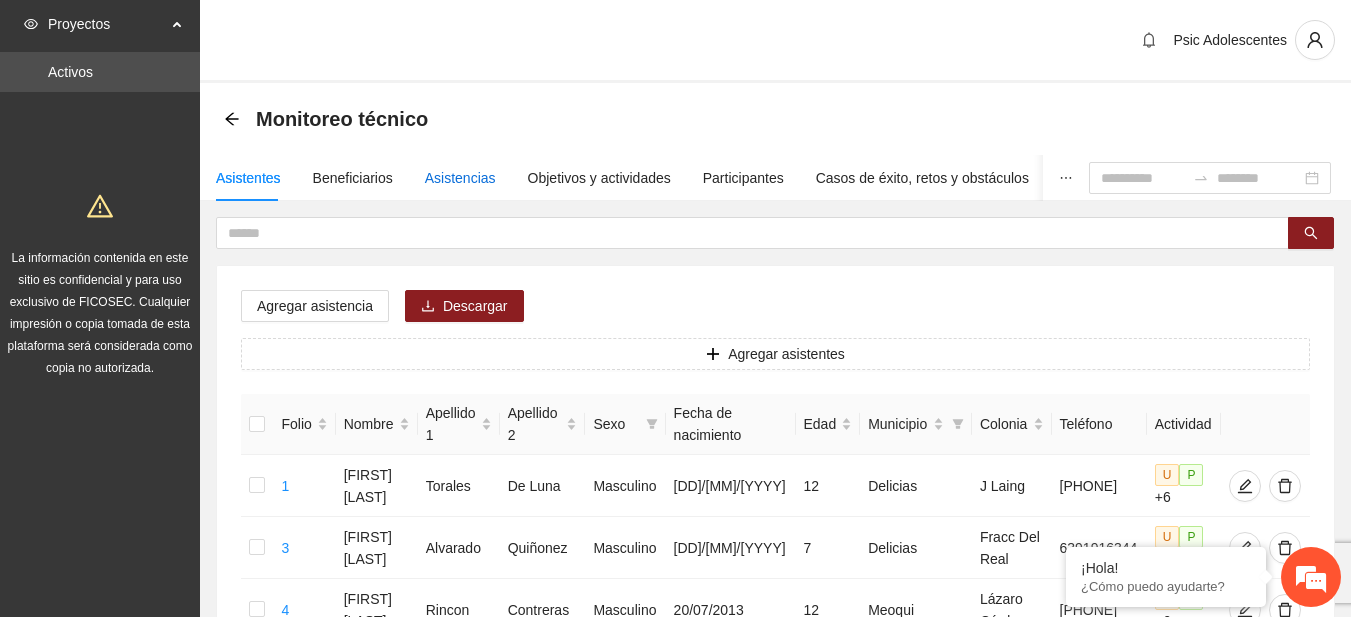 click on "Asistencias" at bounding box center [460, 178] 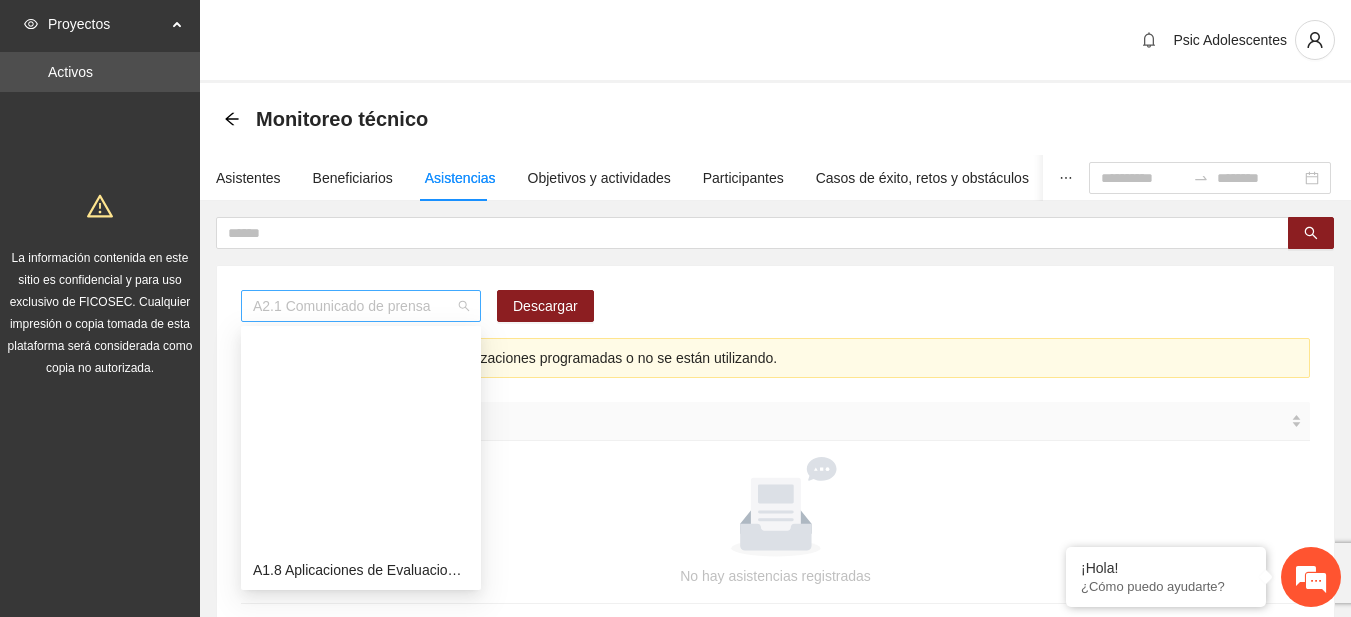 click on "A2.1 Comunicado de prensa" at bounding box center [361, 306] 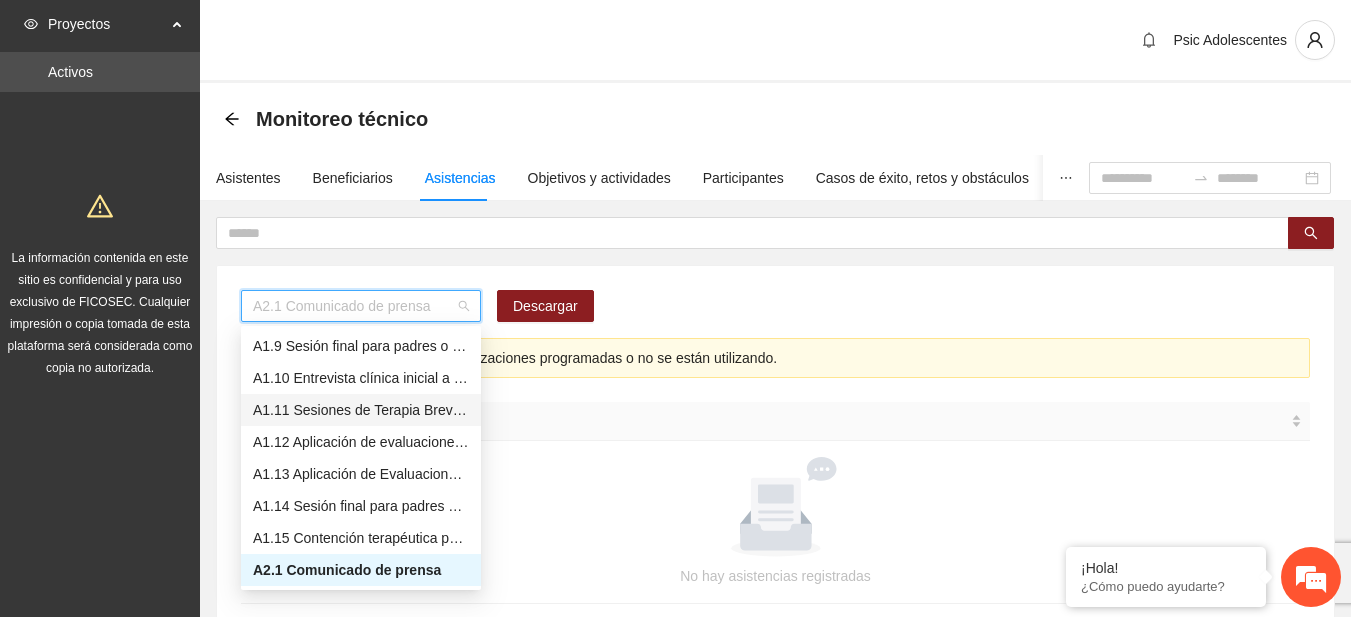 click on "A1.11 Sesiones de Terapia Breve Centrada en Soluciones para Adolescentes" at bounding box center [361, 410] 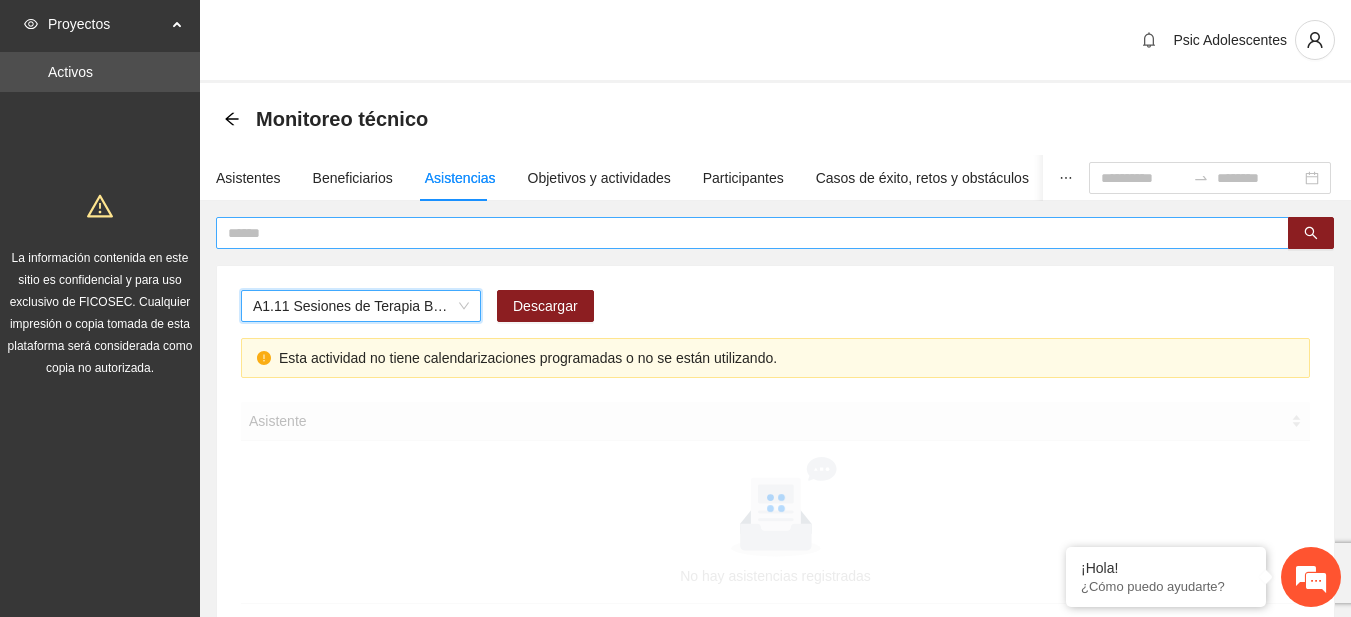 click at bounding box center [744, 233] 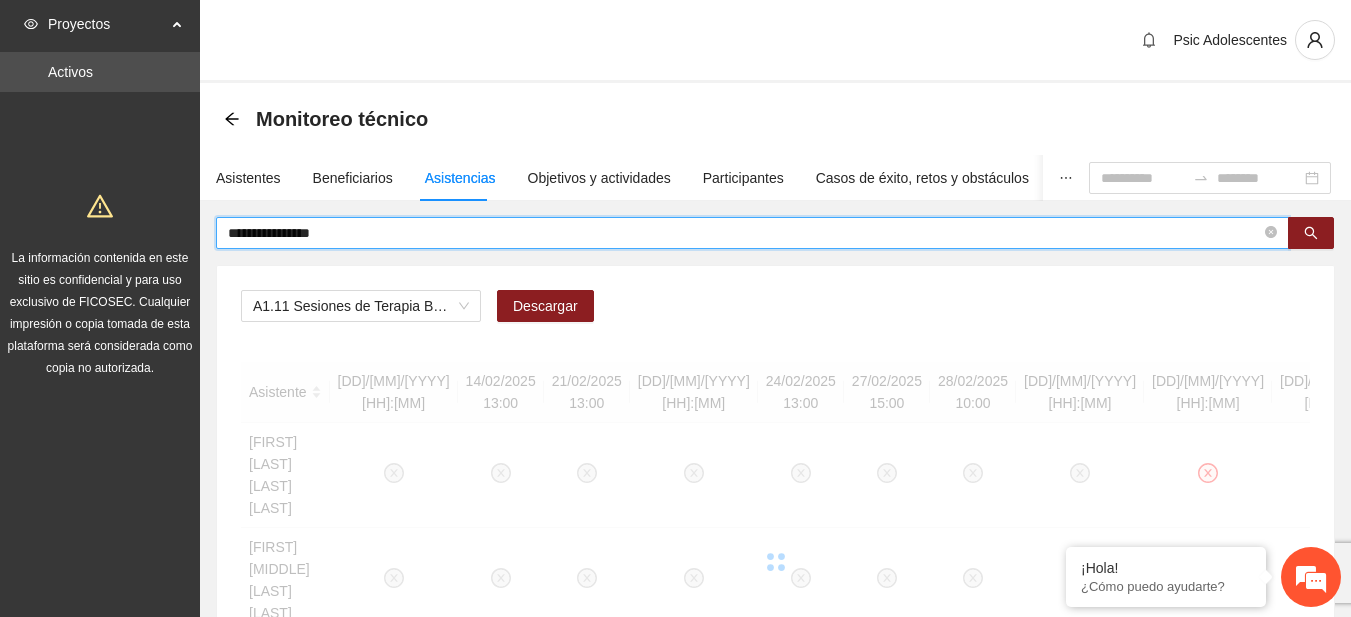 type on "**********" 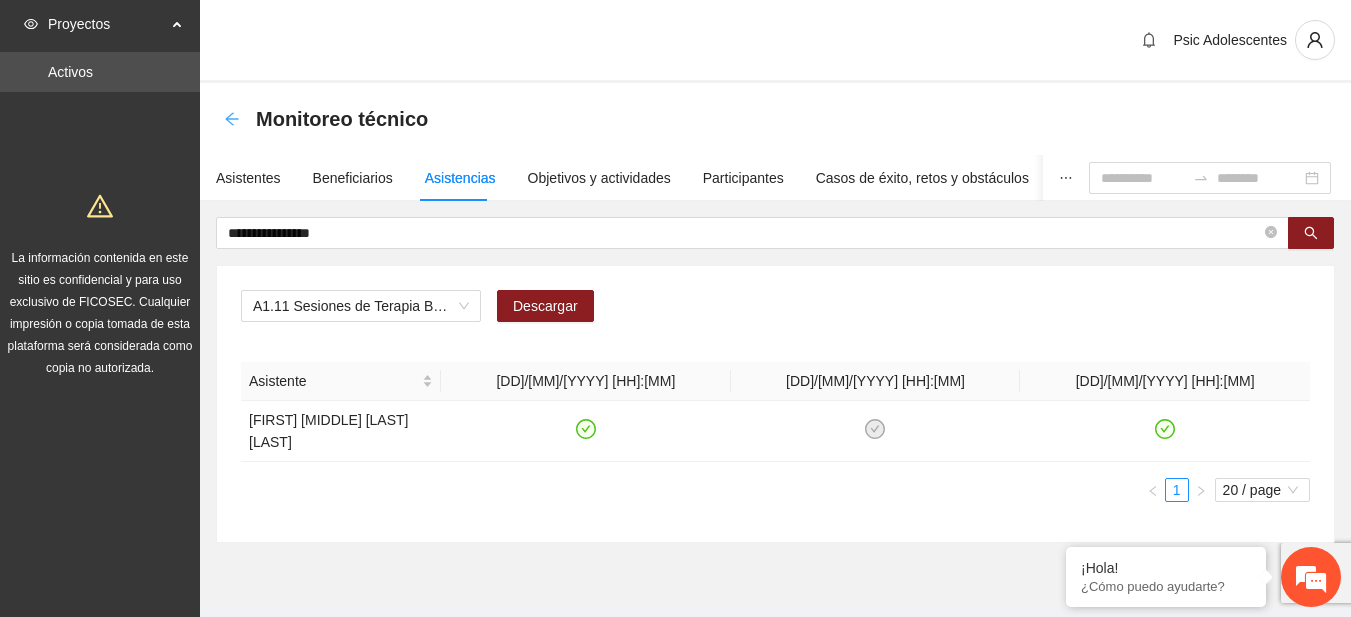 click 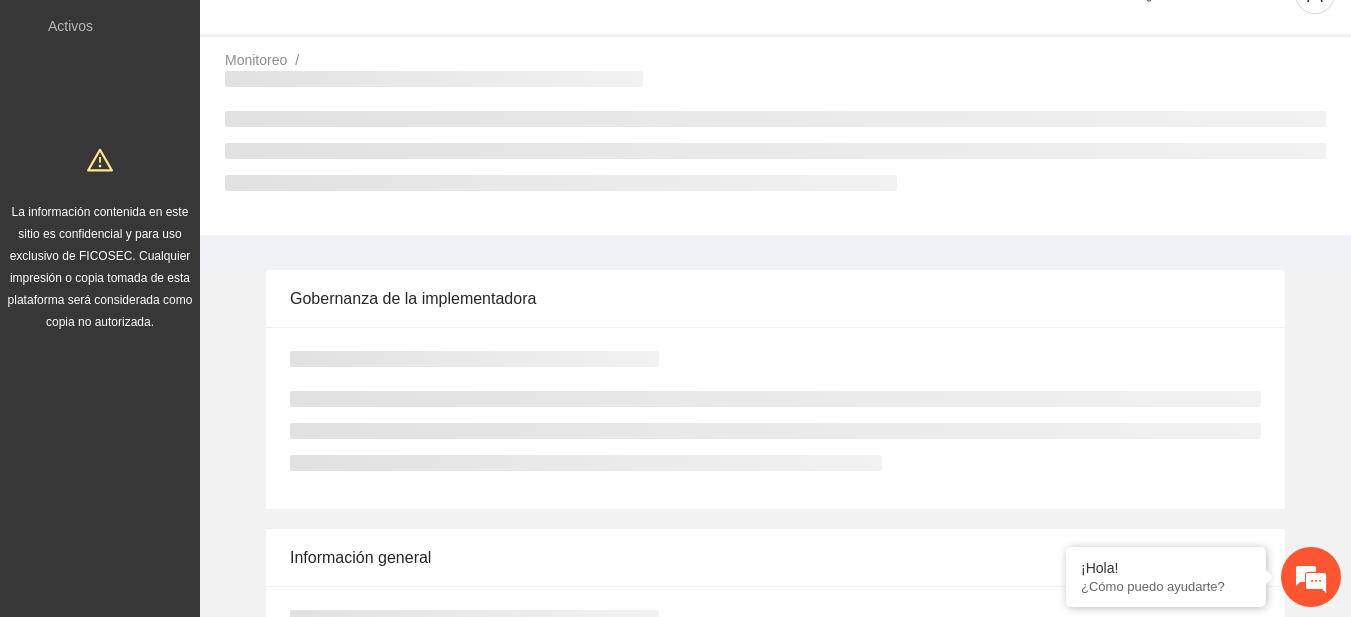scroll, scrollTop: 0, scrollLeft: 0, axis: both 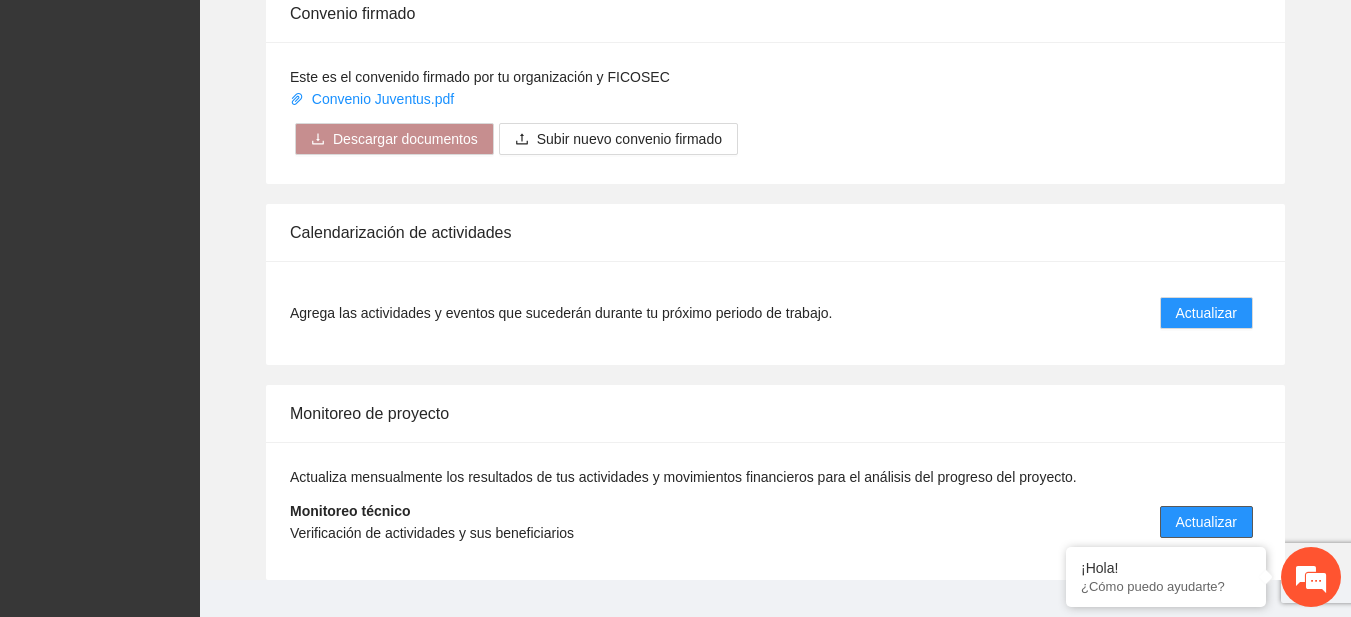 click on "Actualizar" at bounding box center [1206, 522] 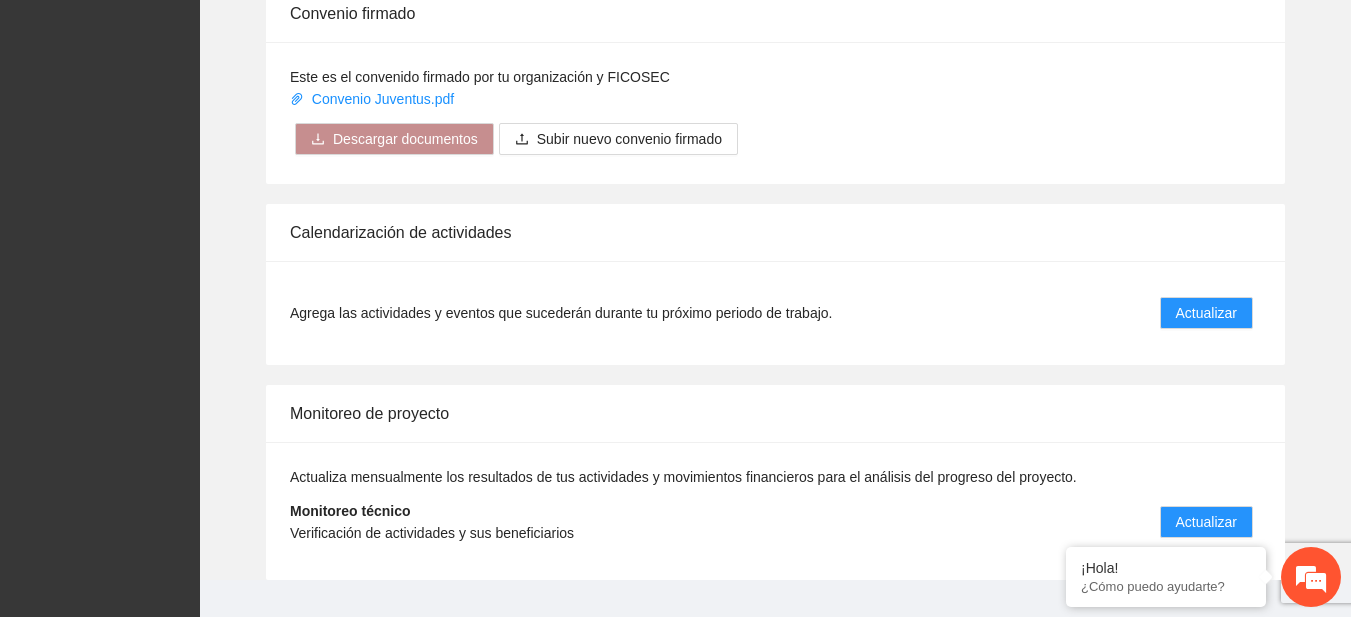 scroll, scrollTop: 0, scrollLeft: 0, axis: both 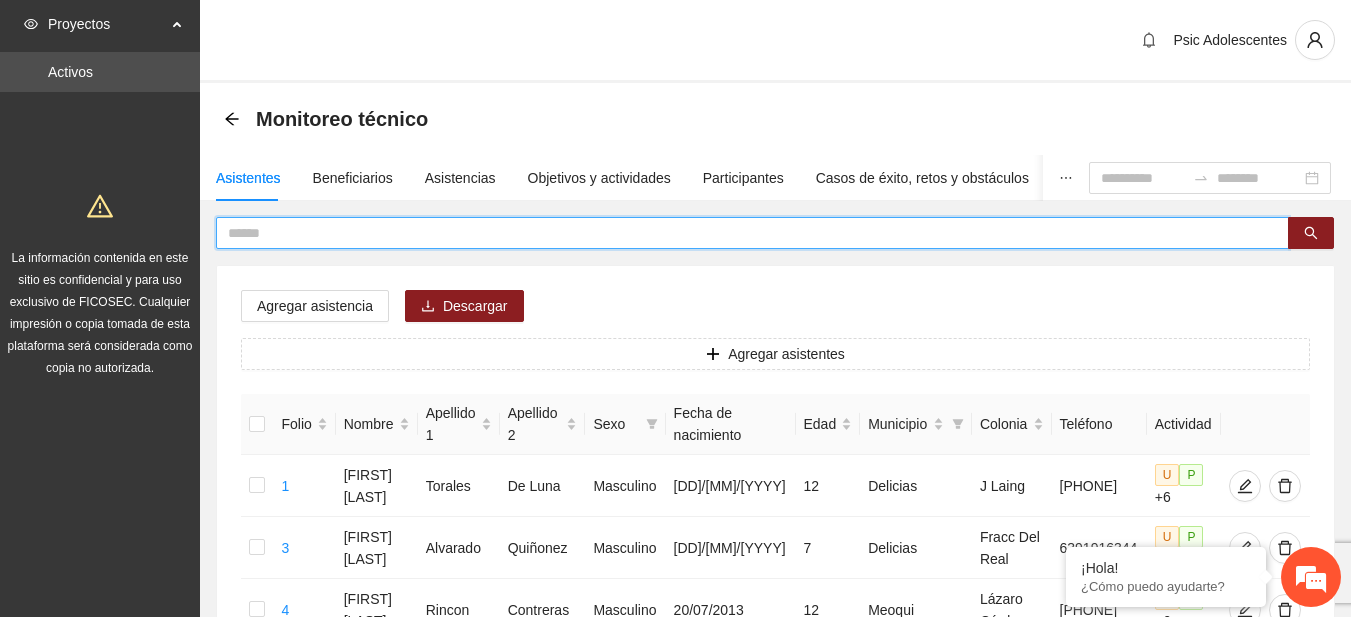click at bounding box center [744, 233] 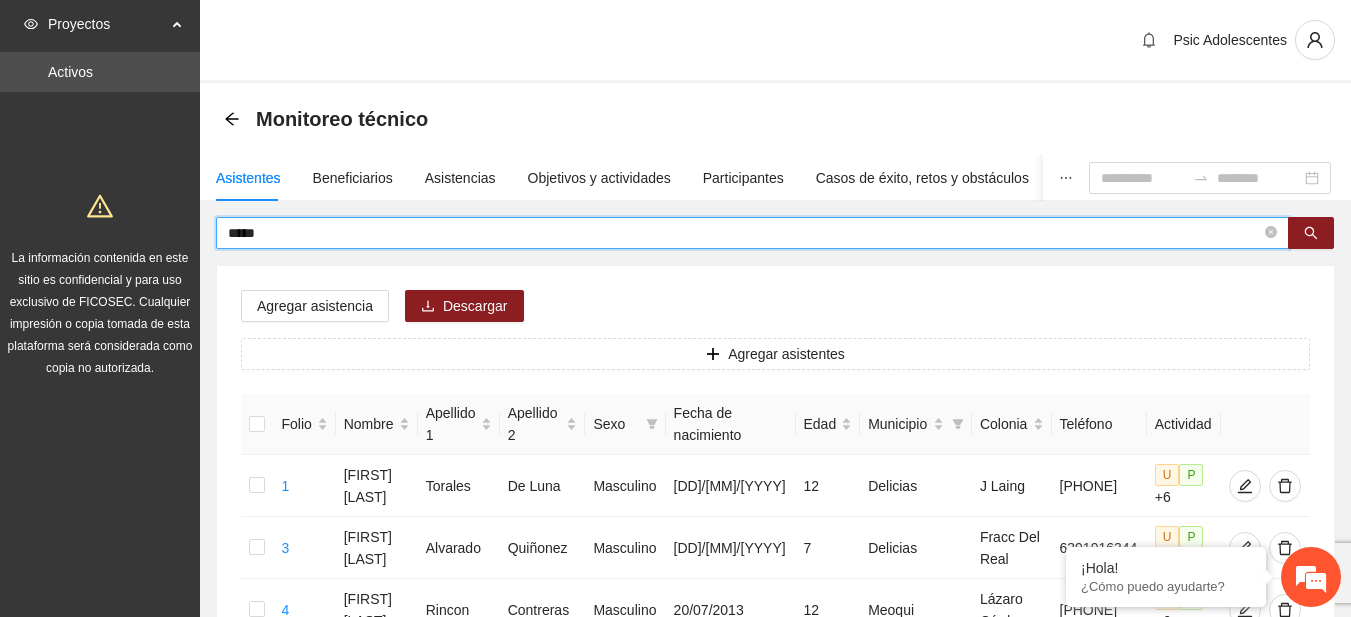 type on "*****" 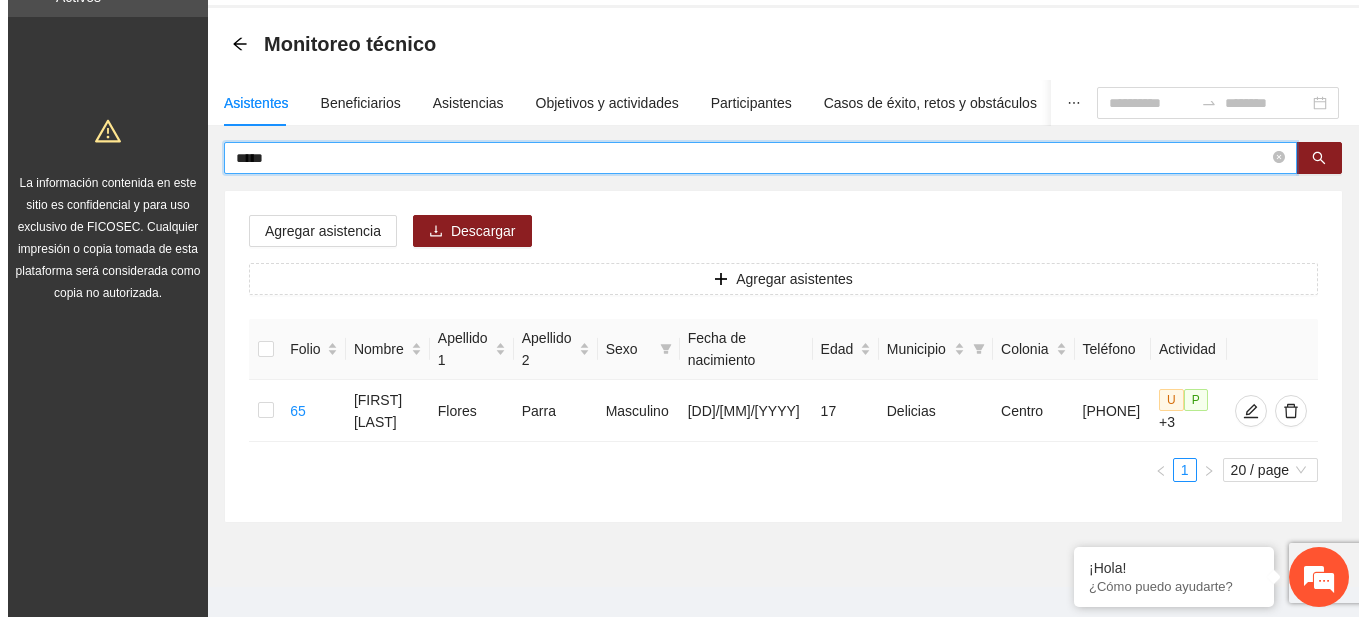 scroll, scrollTop: 94, scrollLeft: 0, axis: vertical 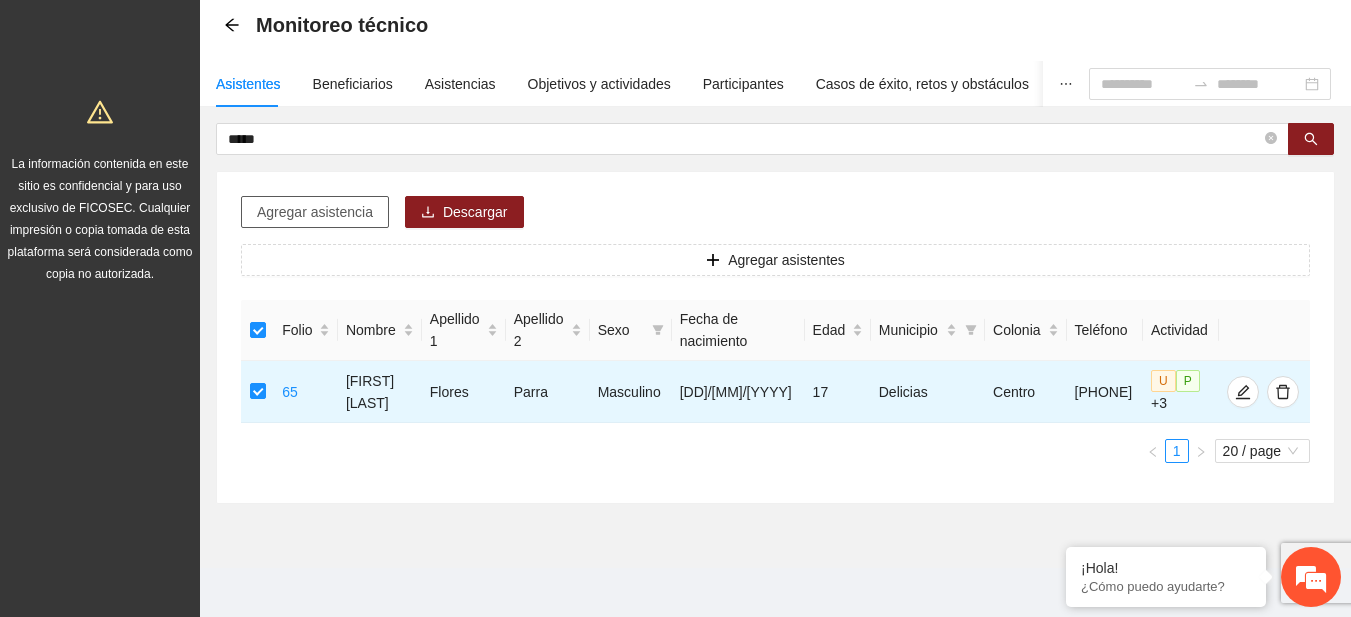 click on "Agregar asistencia" at bounding box center [315, 212] 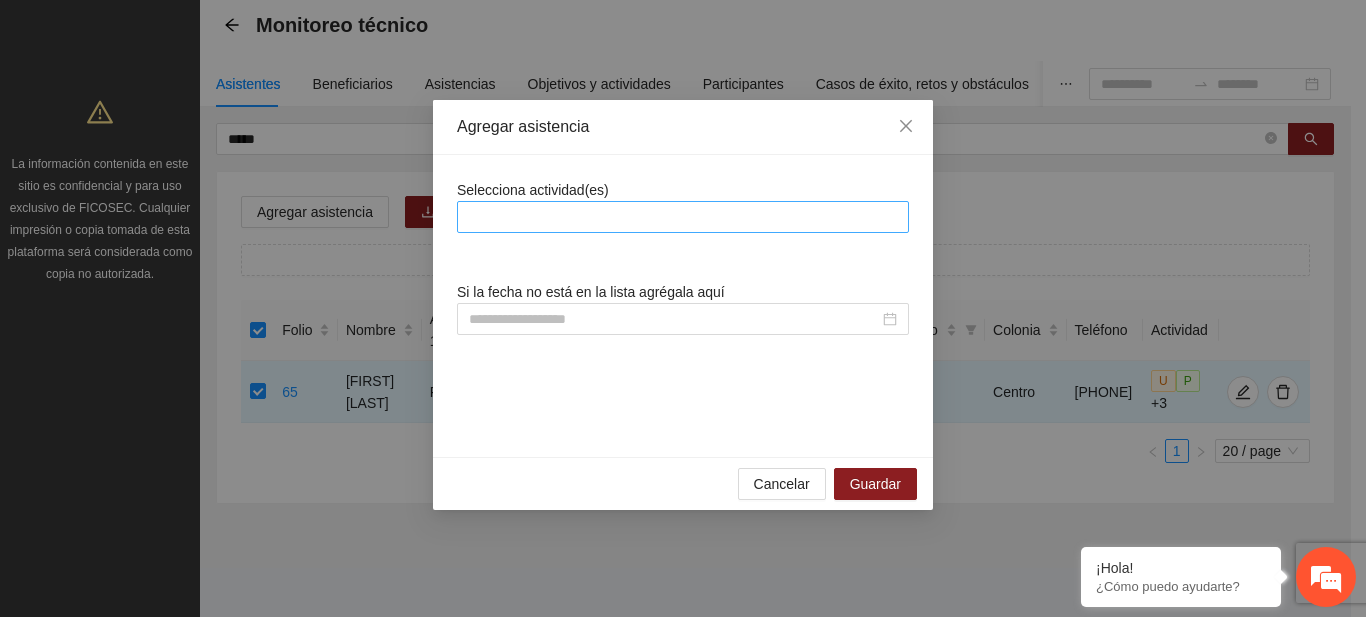 click at bounding box center (683, 217) 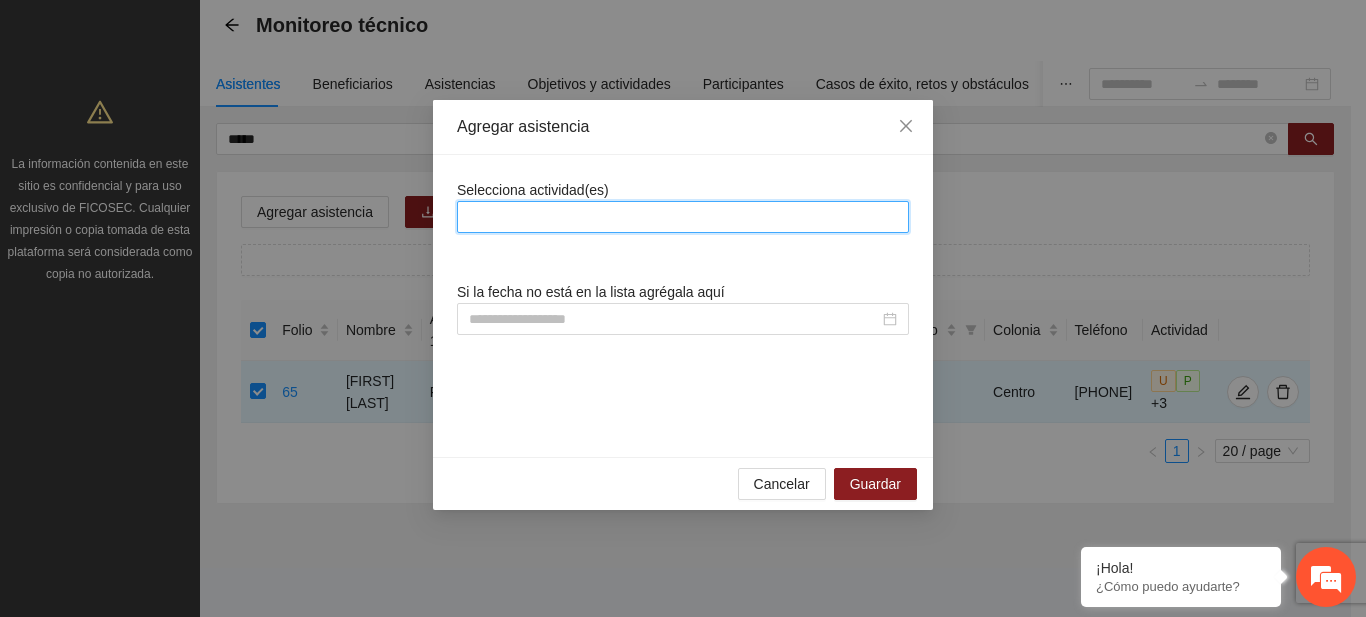 click at bounding box center (683, 217) 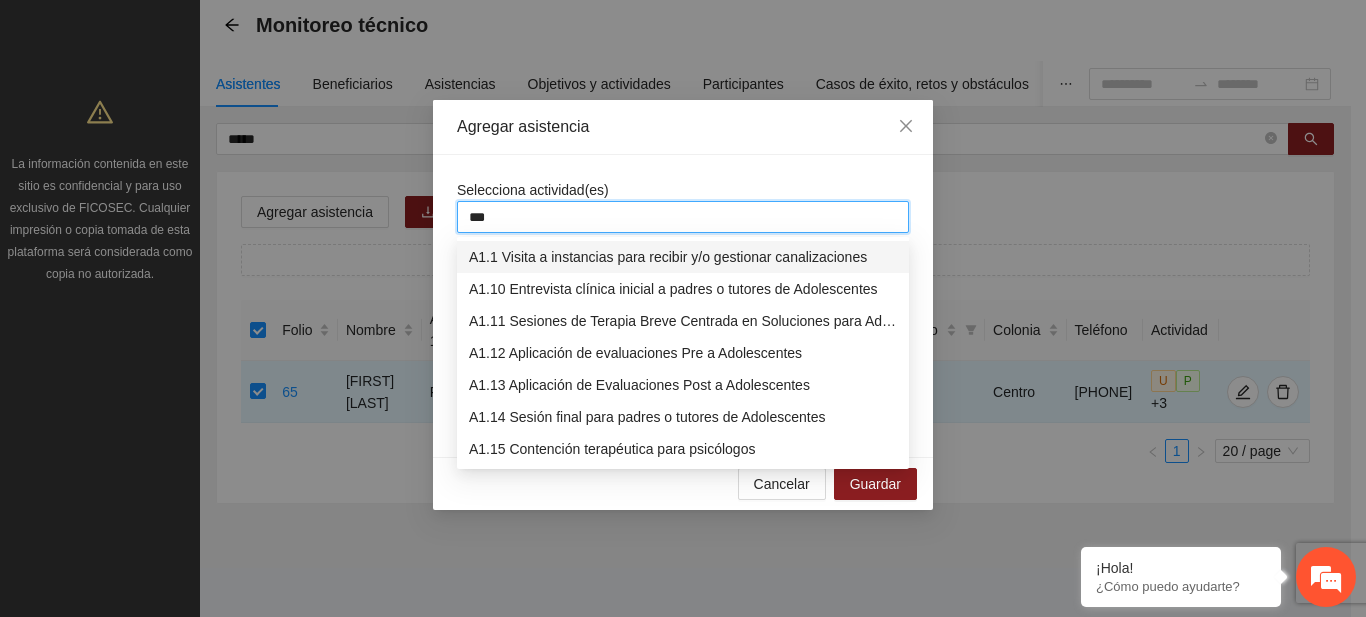 type on "****" 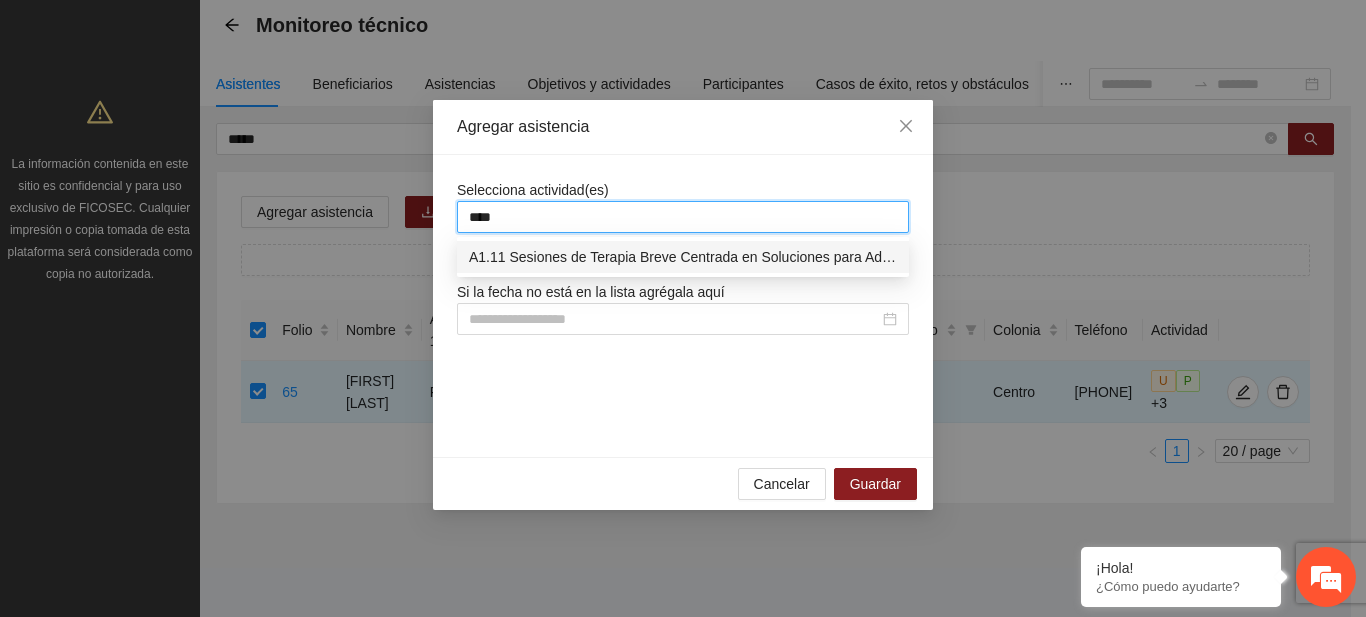click on "A1.11 Sesiones de Terapia Breve Centrada en Soluciones para Adolescentes" at bounding box center (683, 257) 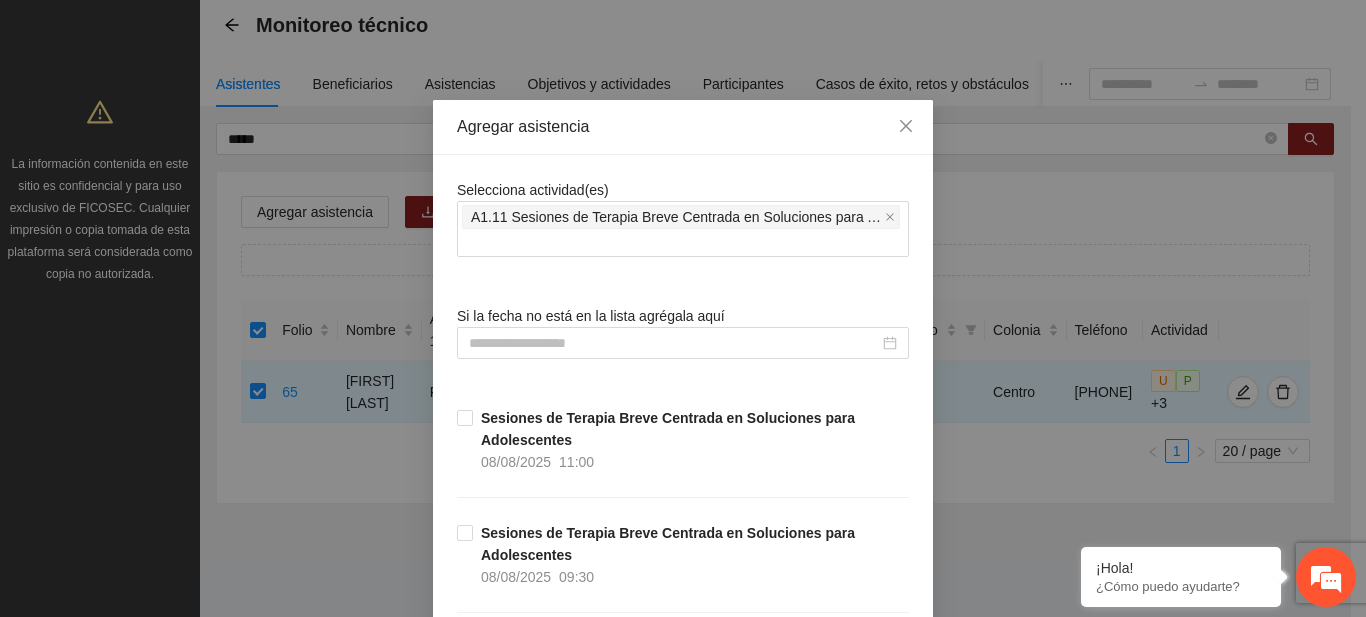 click on "Selecciona actividad(es) A1.11 Sesiones de Terapia Breve Centrada en Soluciones para Adolescentes" at bounding box center (683, 218) 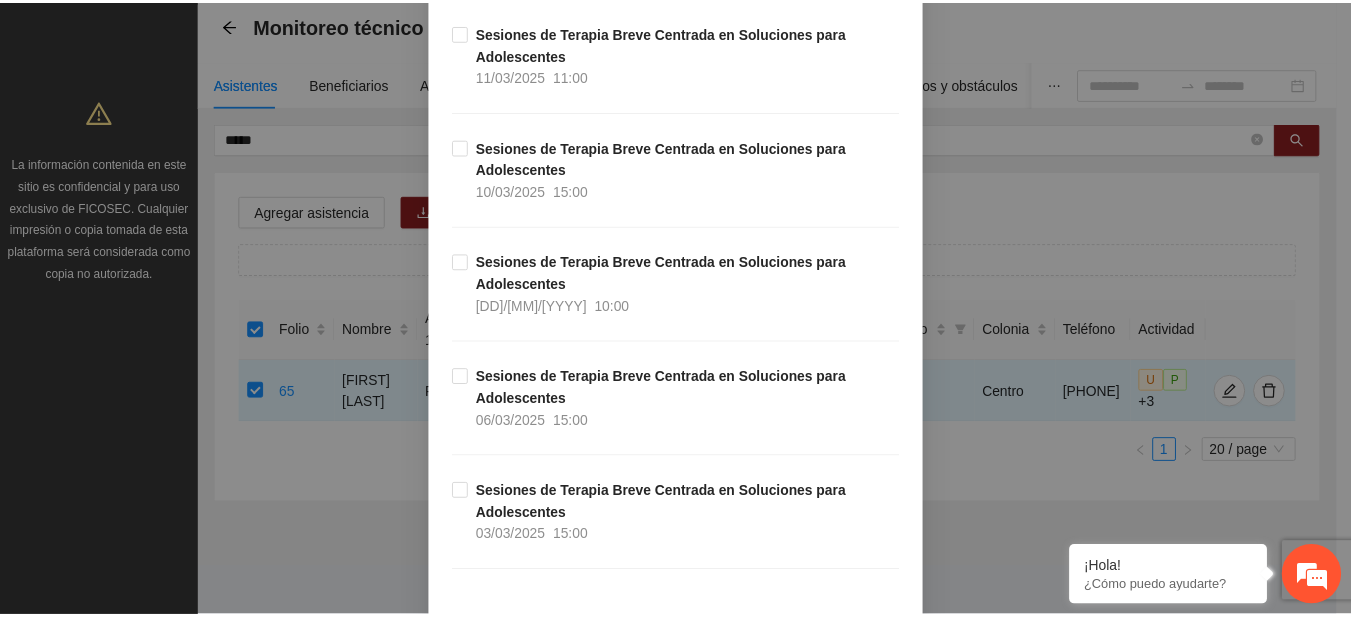 scroll, scrollTop: 14315, scrollLeft: 0, axis: vertical 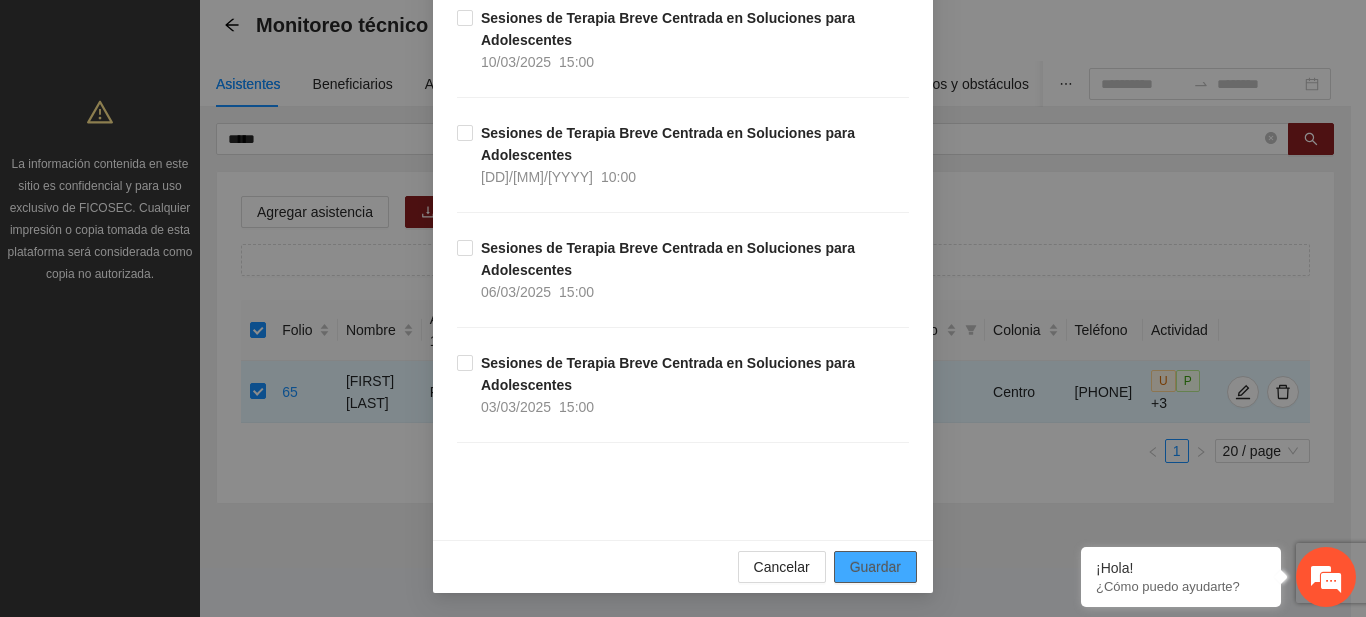 click on "Guardar" at bounding box center [875, 567] 